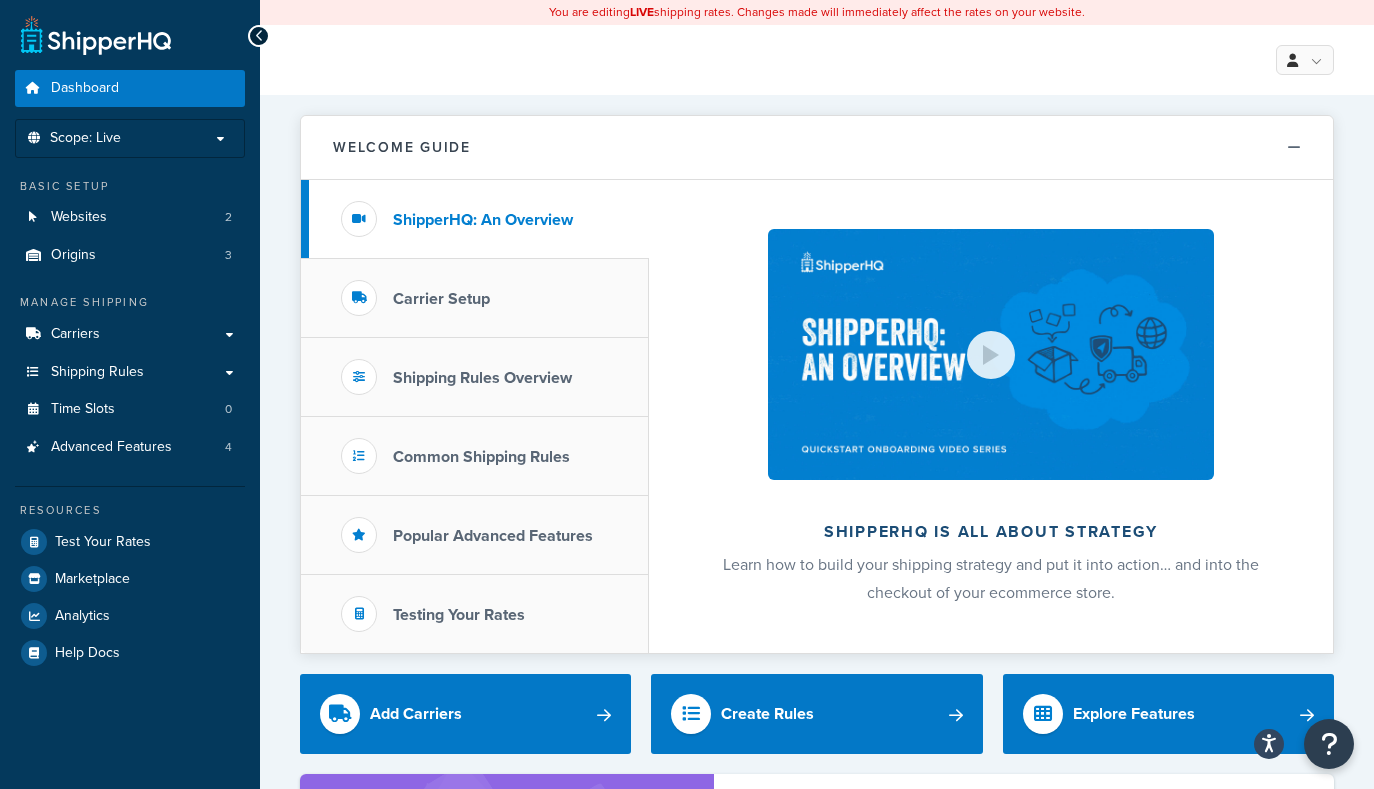 scroll, scrollTop: 0, scrollLeft: 0, axis: both 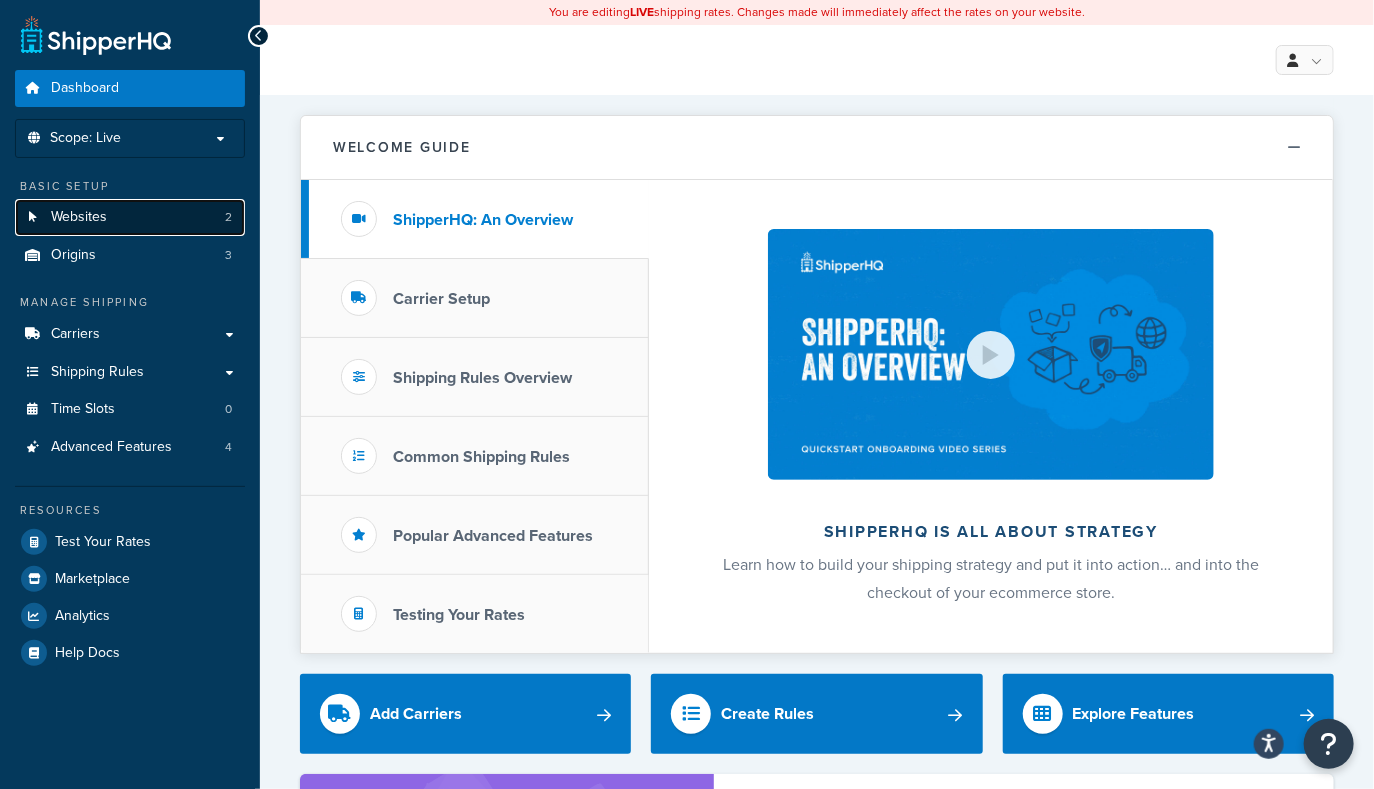 click on "Websites 2" at bounding box center (130, 217) 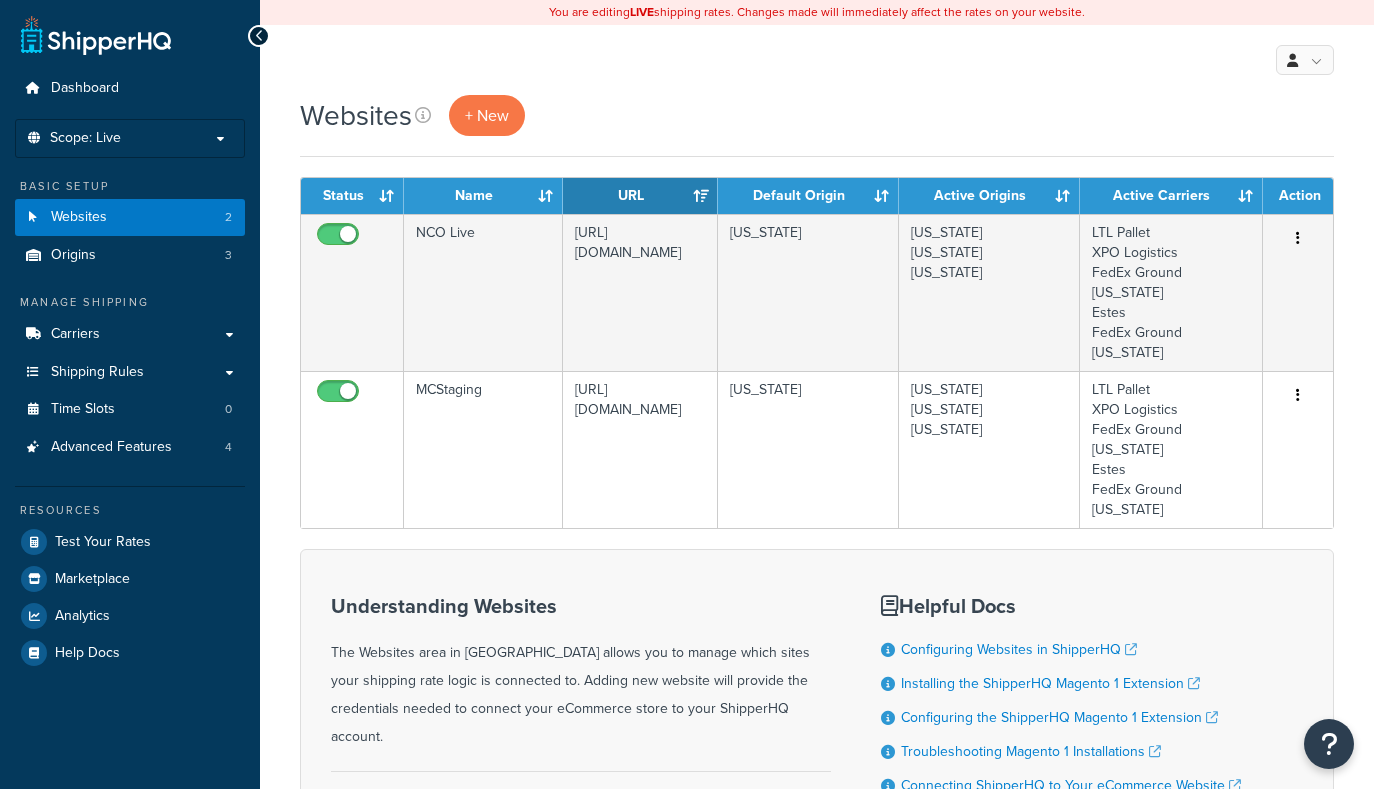 scroll, scrollTop: 0, scrollLeft: 0, axis: both 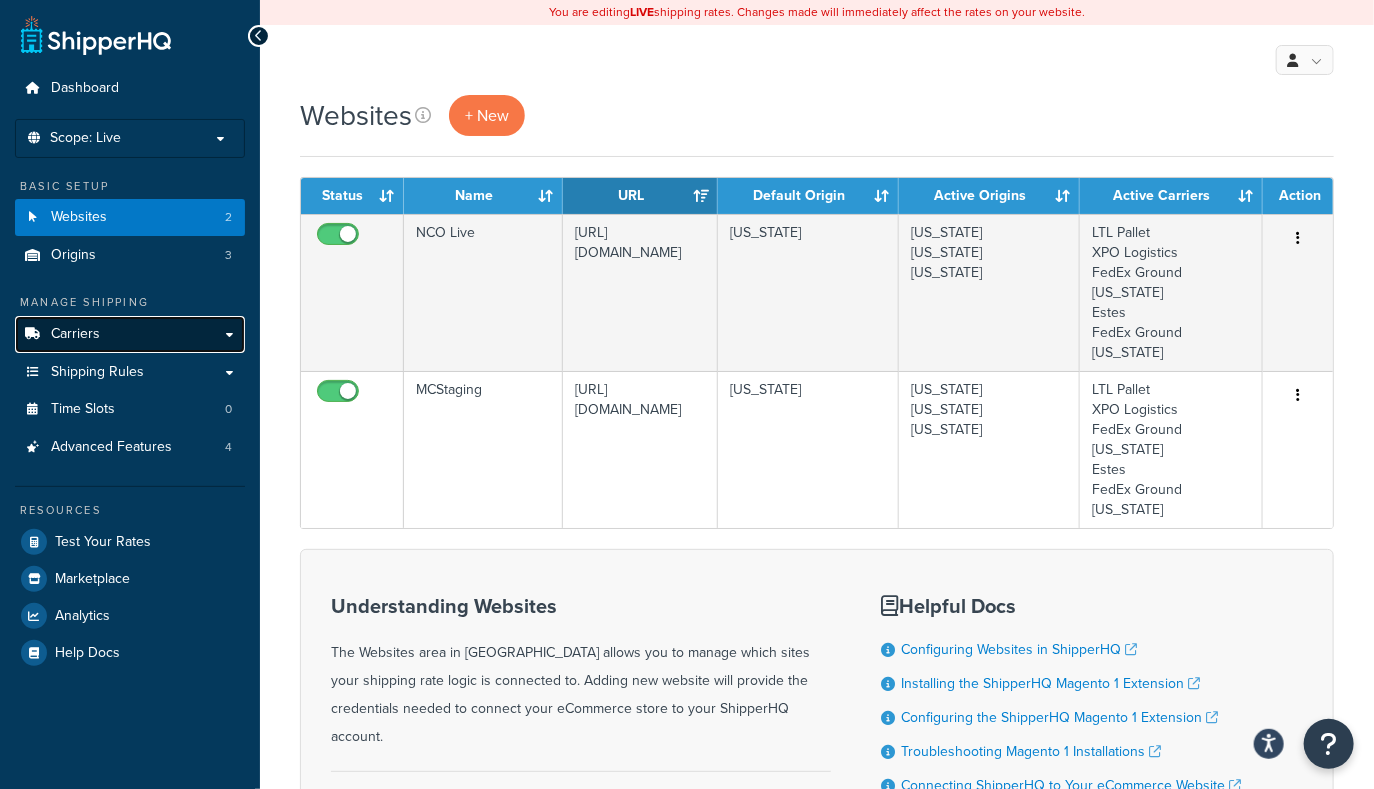 click on "Carriers" at bounding box center [75, 334] 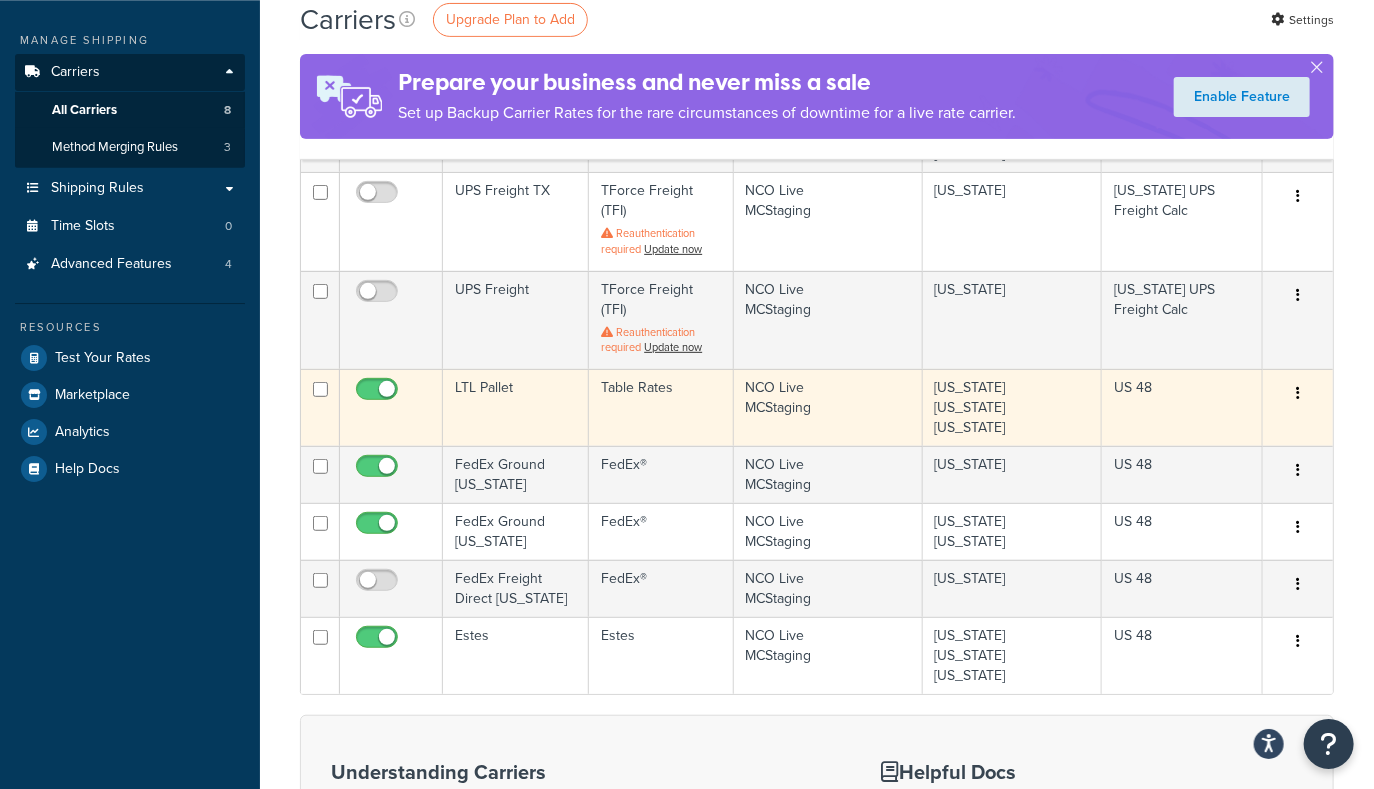 scroll, scrollTop: 270, scrollLeft: 0, axis: vertical 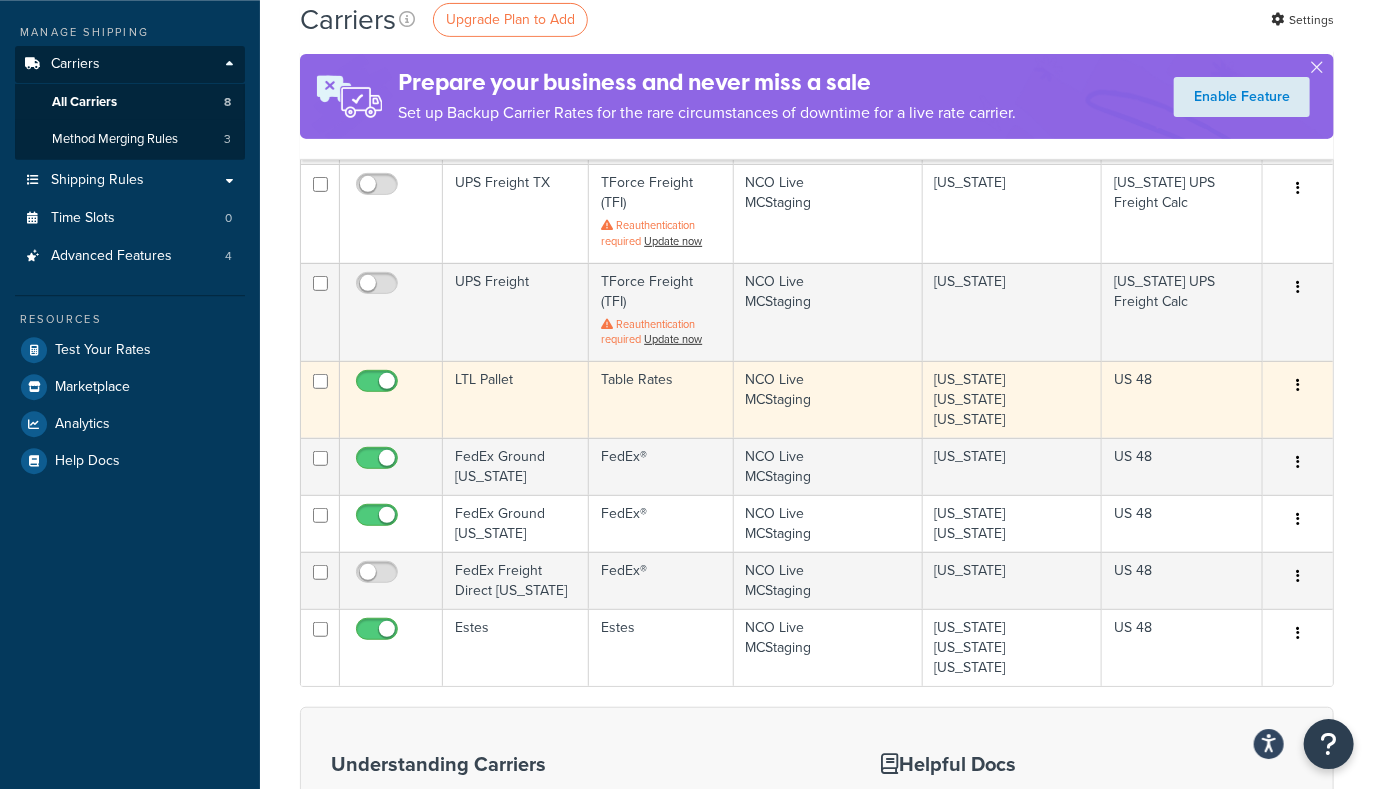 click on "LTL Pallet" at bounding box center (516, 399) 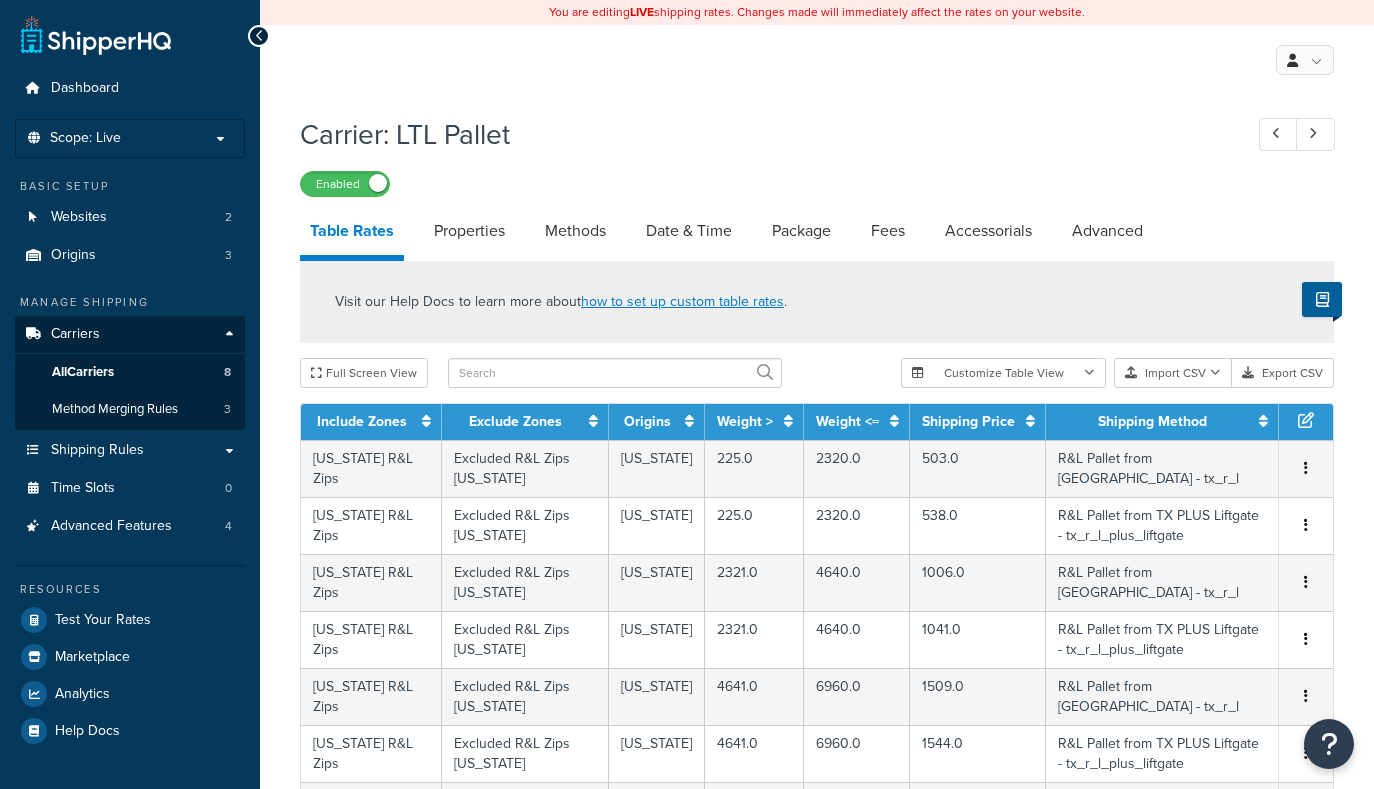 select on "25" 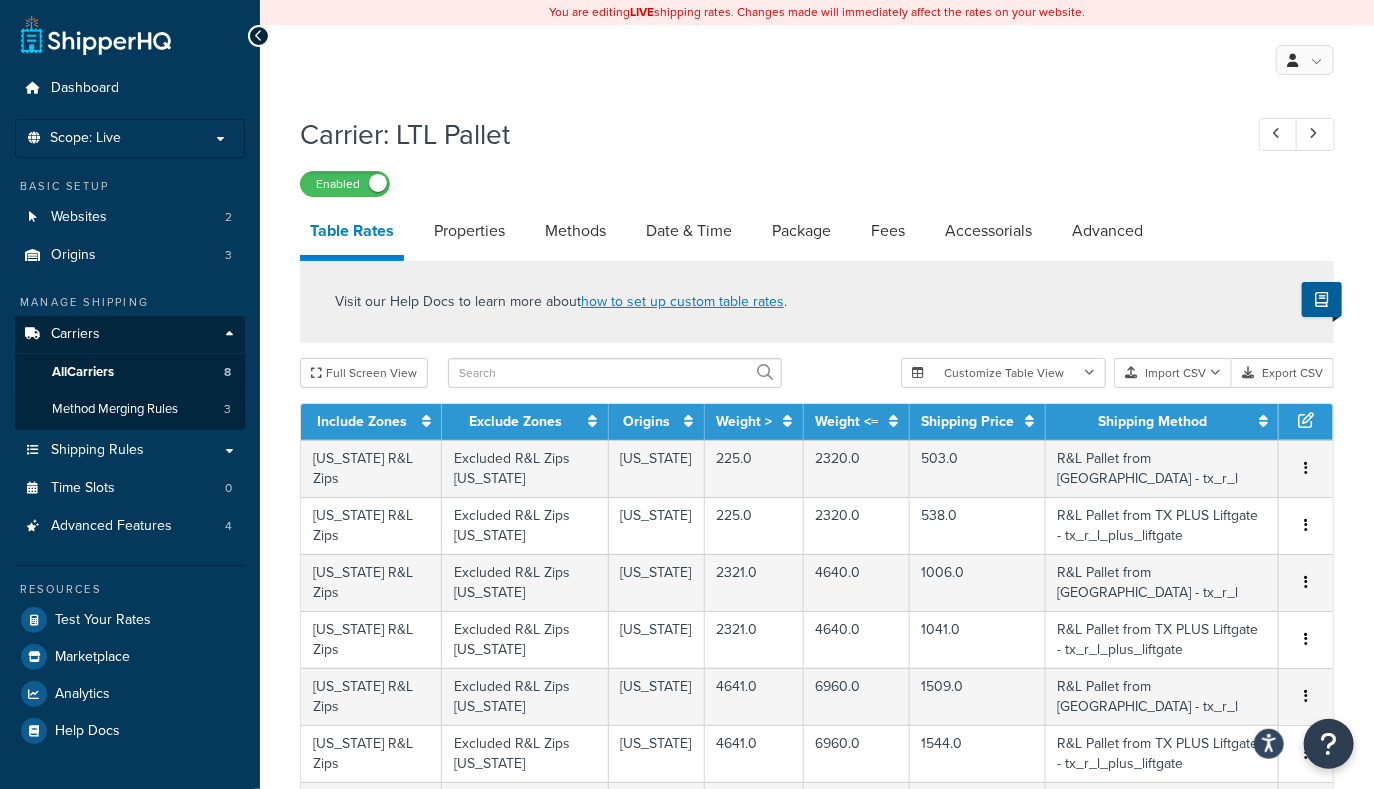 drag, startPoint x: 1382, startPoint y: 264, endPoint x: 1372, endPoint y: 339, distance: 75.66373 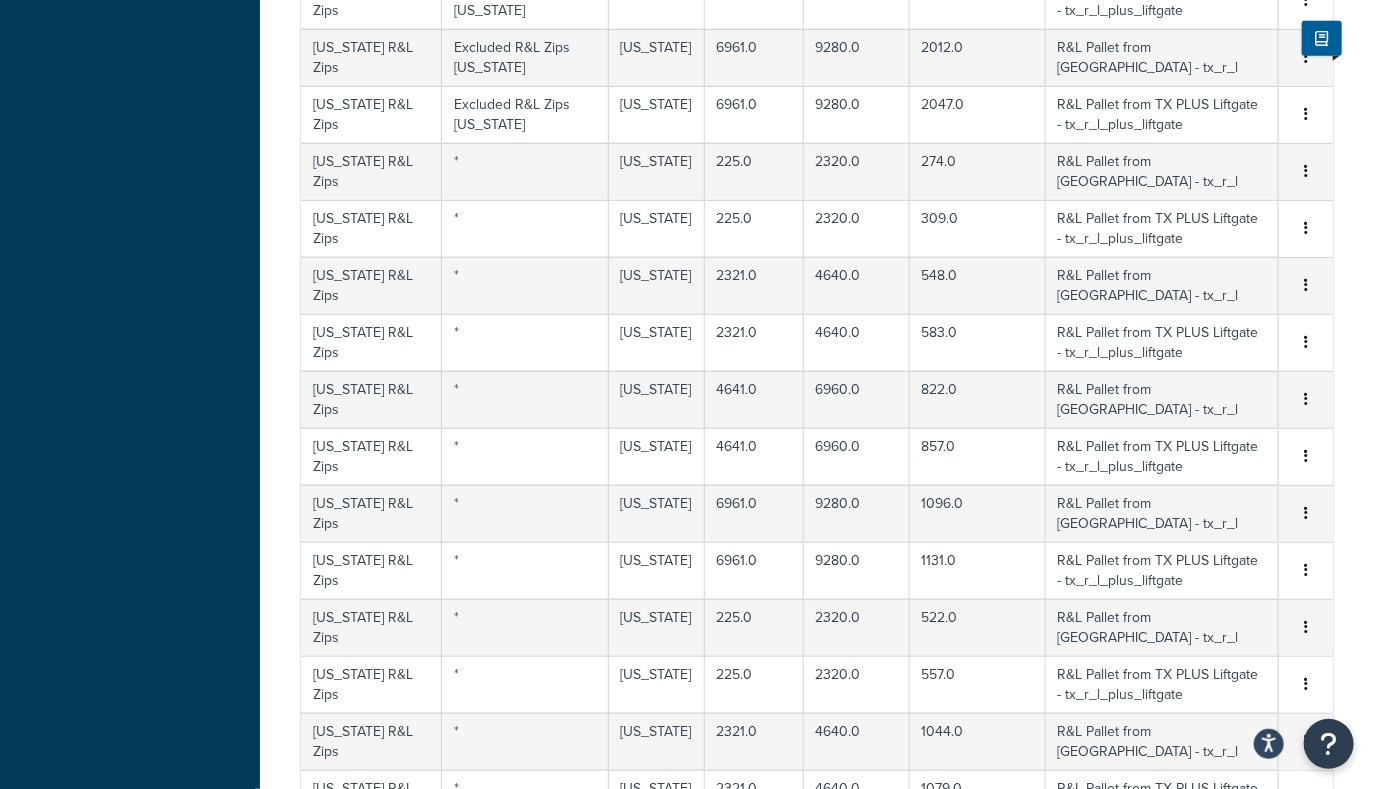 drag, startPoint x: 1385, startPoint y: 349, endPoint x: 1368, endPoint y: 411, distance: 64.288414 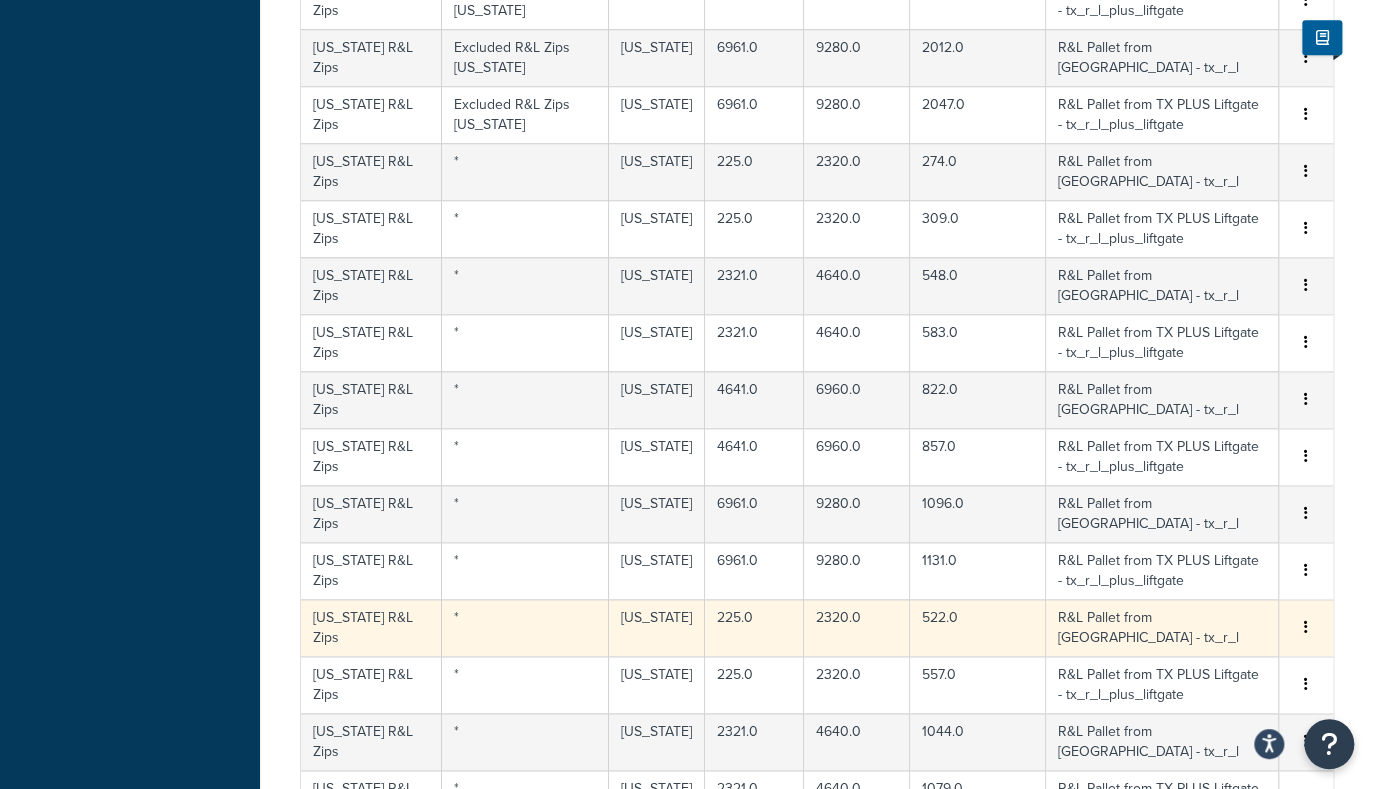 drag, startPoint x: 1346, startPoint y: 494, endPoint x: 1324, endPoint y: 610, distance: 118.06778 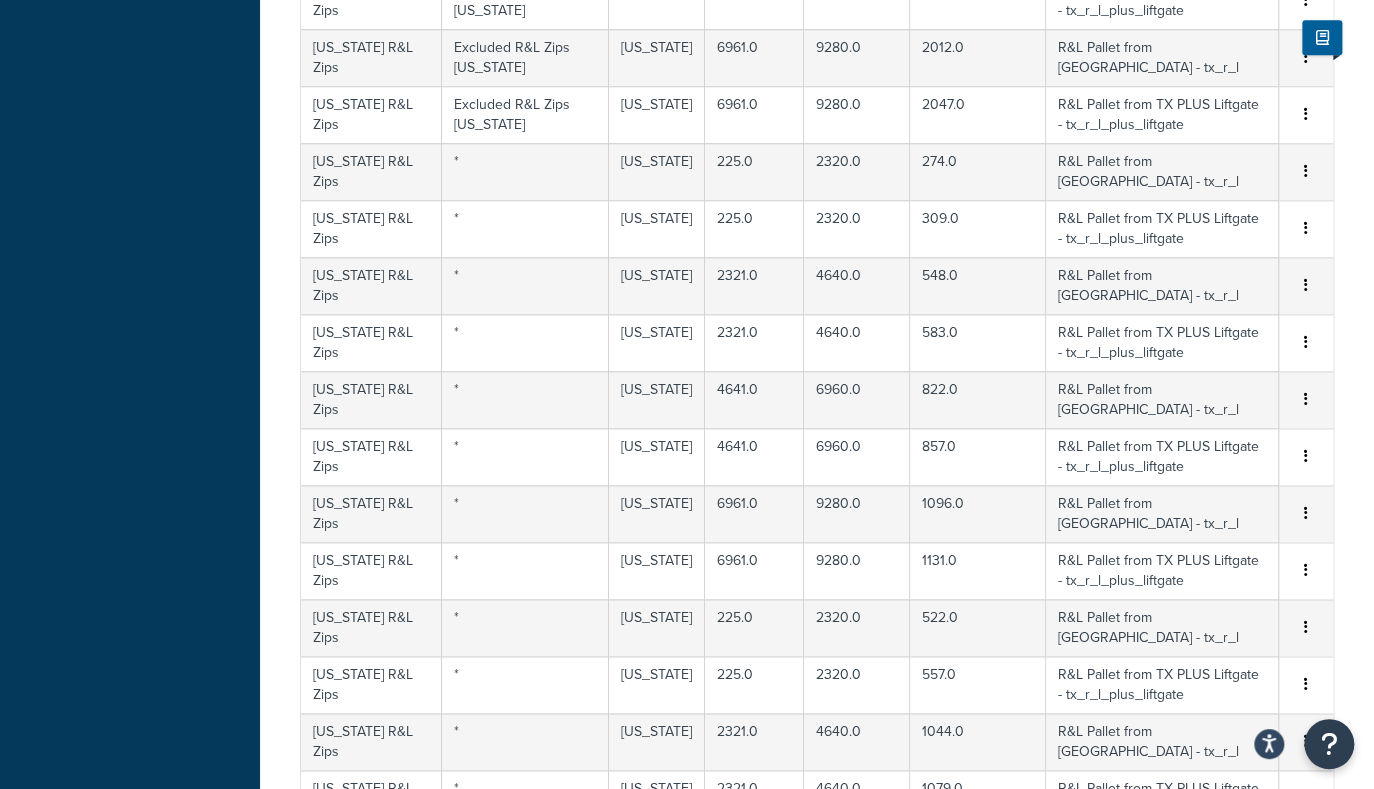 click on "Carrier: LTL Pallet Enabled Table Rates   Properties   Methods   Date & Time   Package   Fees   Accessorials   Advanced   Visit our Help Docs to learn more about  how to set up custom table rates . Full Screen View Customize Table View Show all columns Show selected columns Import CSV Import and Replace  Import and Append  Export CSV Include Zones   Exclude Zones   Origins   Weight >   Weight <=   Shipping Price   Shipping Method   Arizona R&L Zips Excluded R&L Zips Arizona Texas 225.0 2320.0 503.0 R&L Pallet from TX - tx_r_l  Edit  Duplicate  Delete Arizona R&L Zips Excluded R&L Zips Arizona Texas 225.0 2320.0 538.0 R&L Pallet from TX PLUS Liftgate - tx_r_l_plus_liftgate  Edit  Duplicate  Delete Arizona R&L Zips Excluded R&L Zips Arizona Texas 2321.0 4640.0 1006.0 R&L Pallet from TX - tx_r_l  Edit  Duplicate  Delete Arizona R&L Zips Excluded R&L Zips Arizona Texas 2321.0 4640.0 1041.0 R&L Pallet from TX PLUS Liftgate - tx_r_l_plus_liftgate  Edit  Duplicate  Delete Arizona R&L Zips Excluded R&L Zips Arizona *" at bounding box center [817, 348] 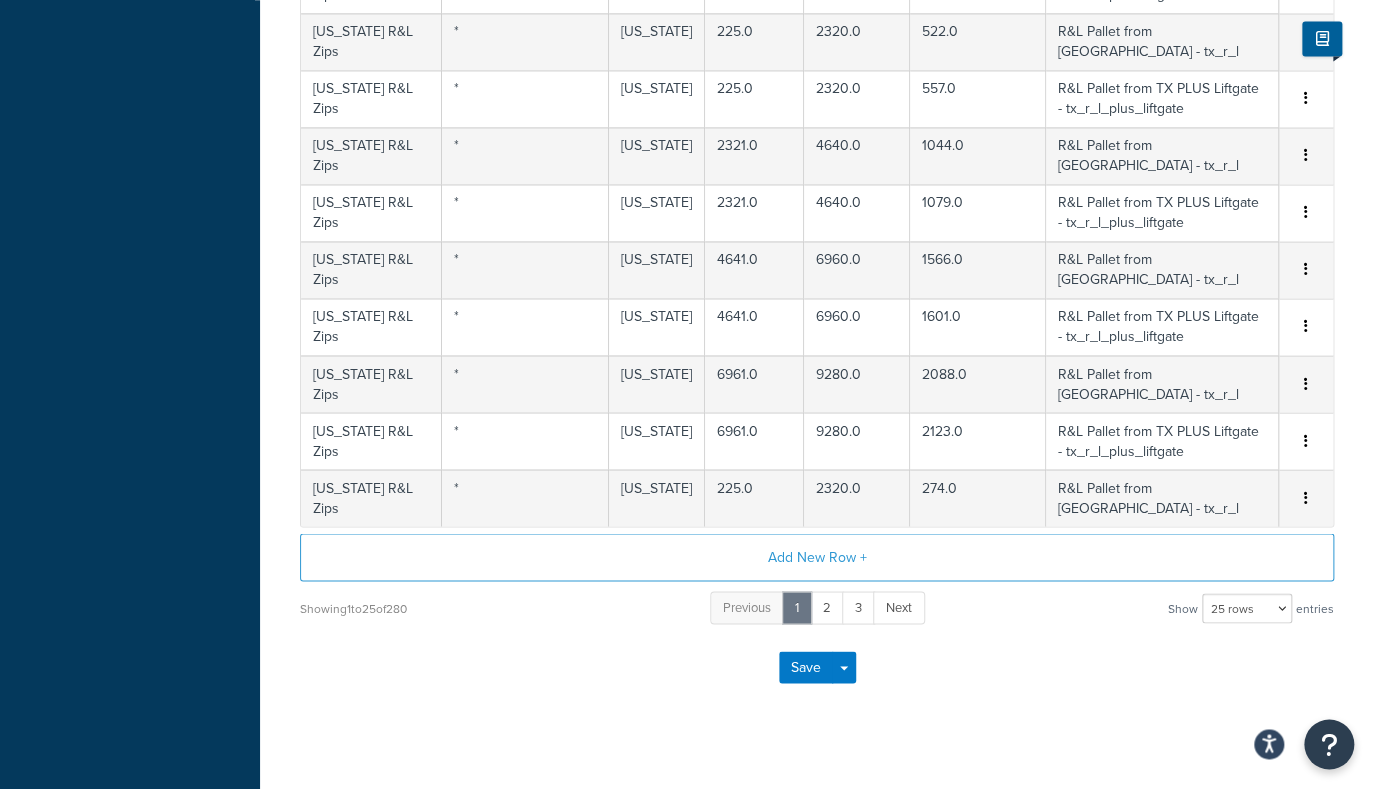scroll, scrollTop: 323, scrollLeft: 0, axis: vertical 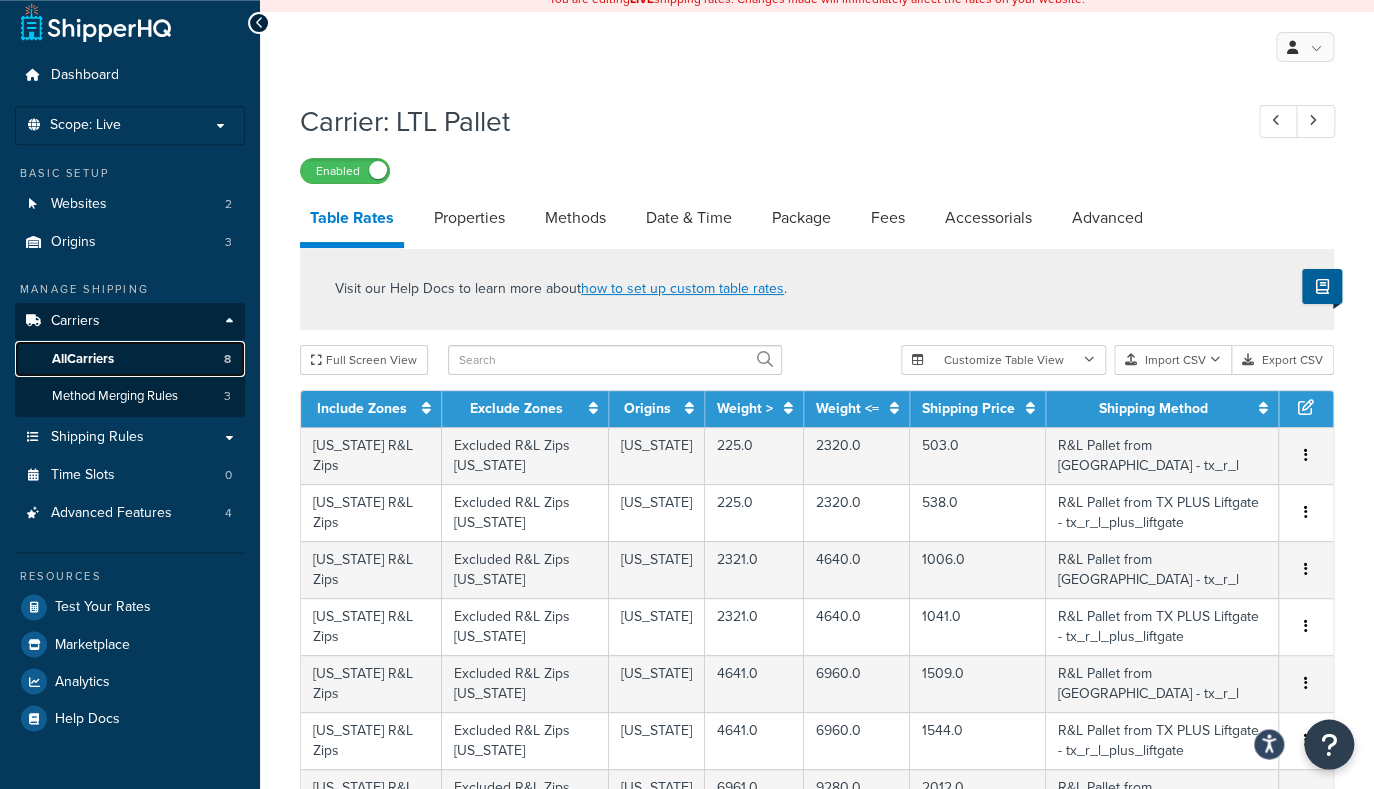 click on "All  Carriers 8" at bounding box center (130, 359) 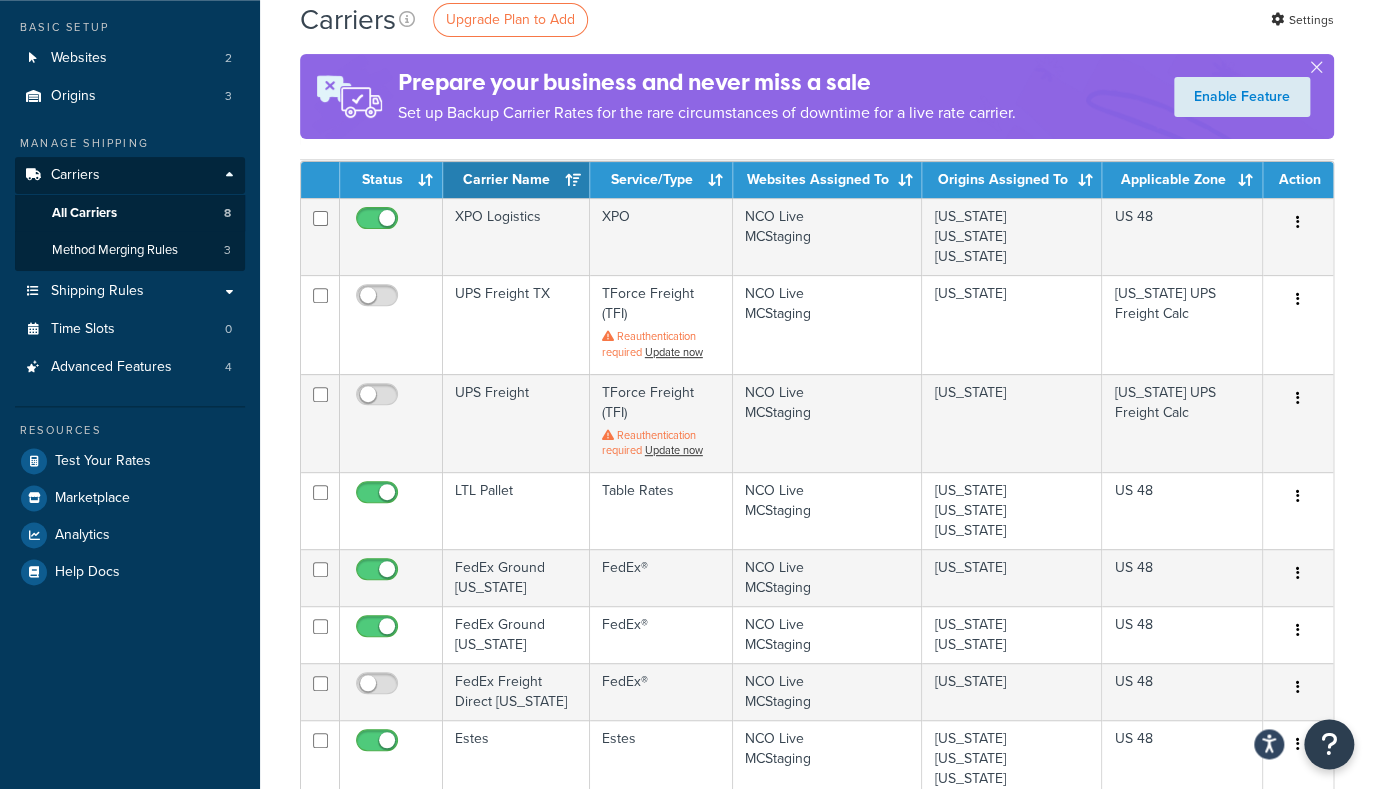 scroll, scrollTop: 338, scrollLeft: 0, axis: vertical 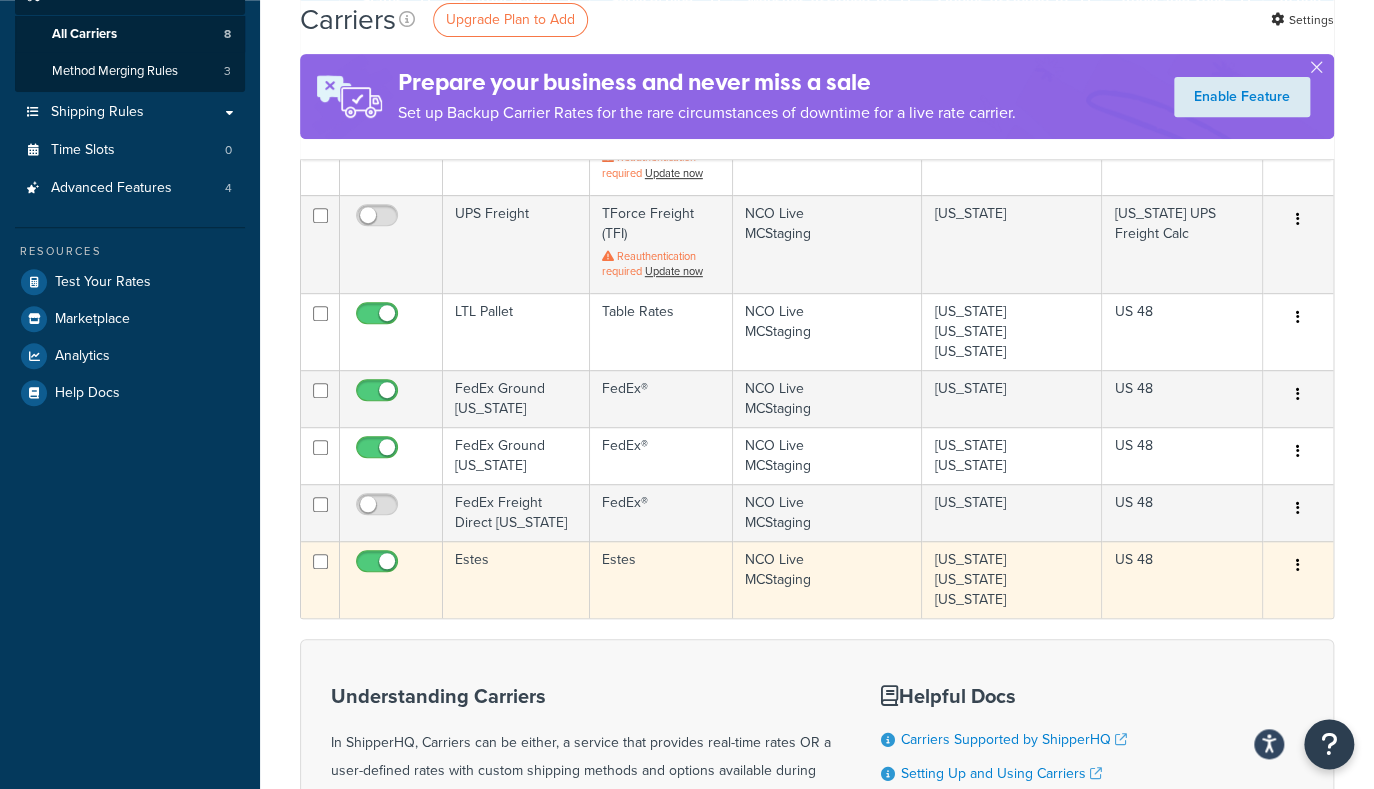 click on "Estes" at bounding box center [516, 579] 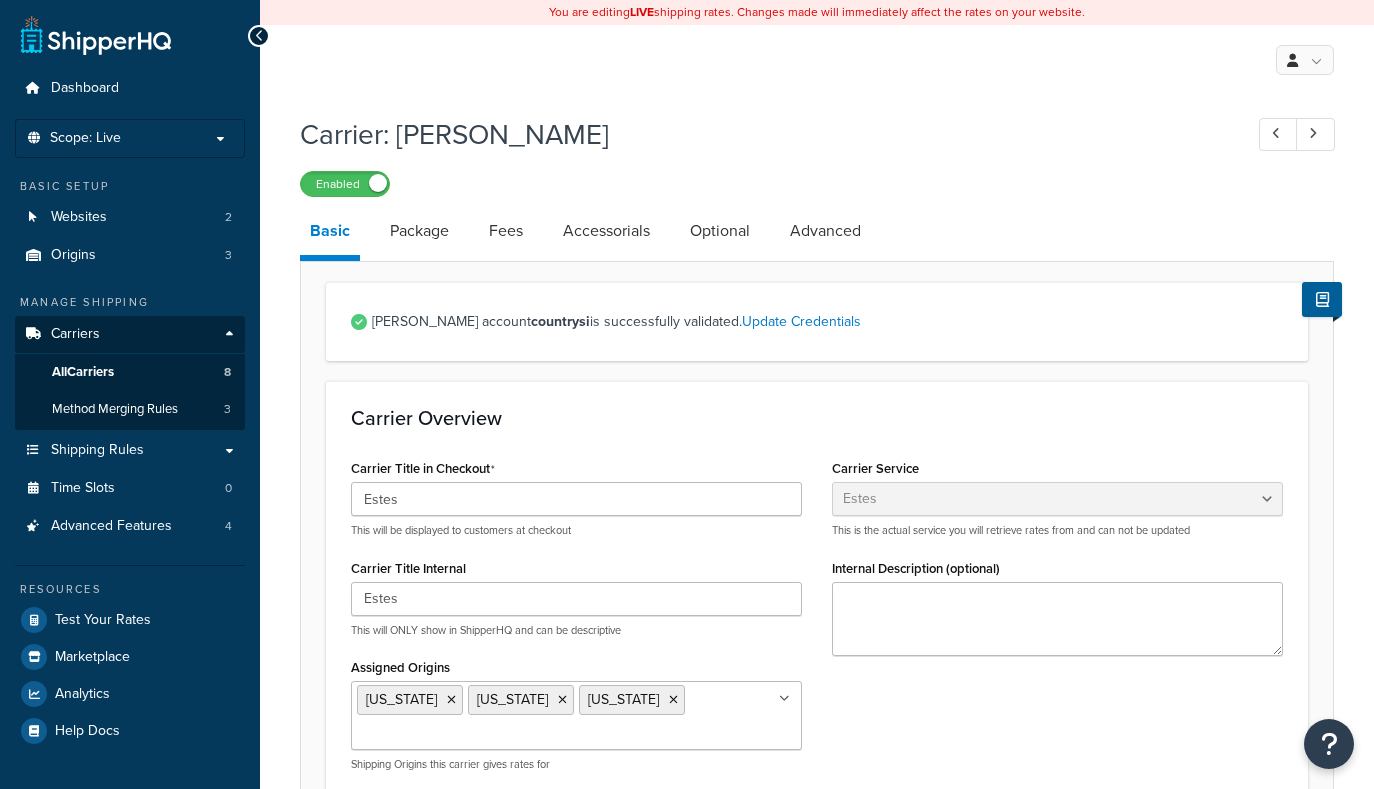 select on "estesFreight" 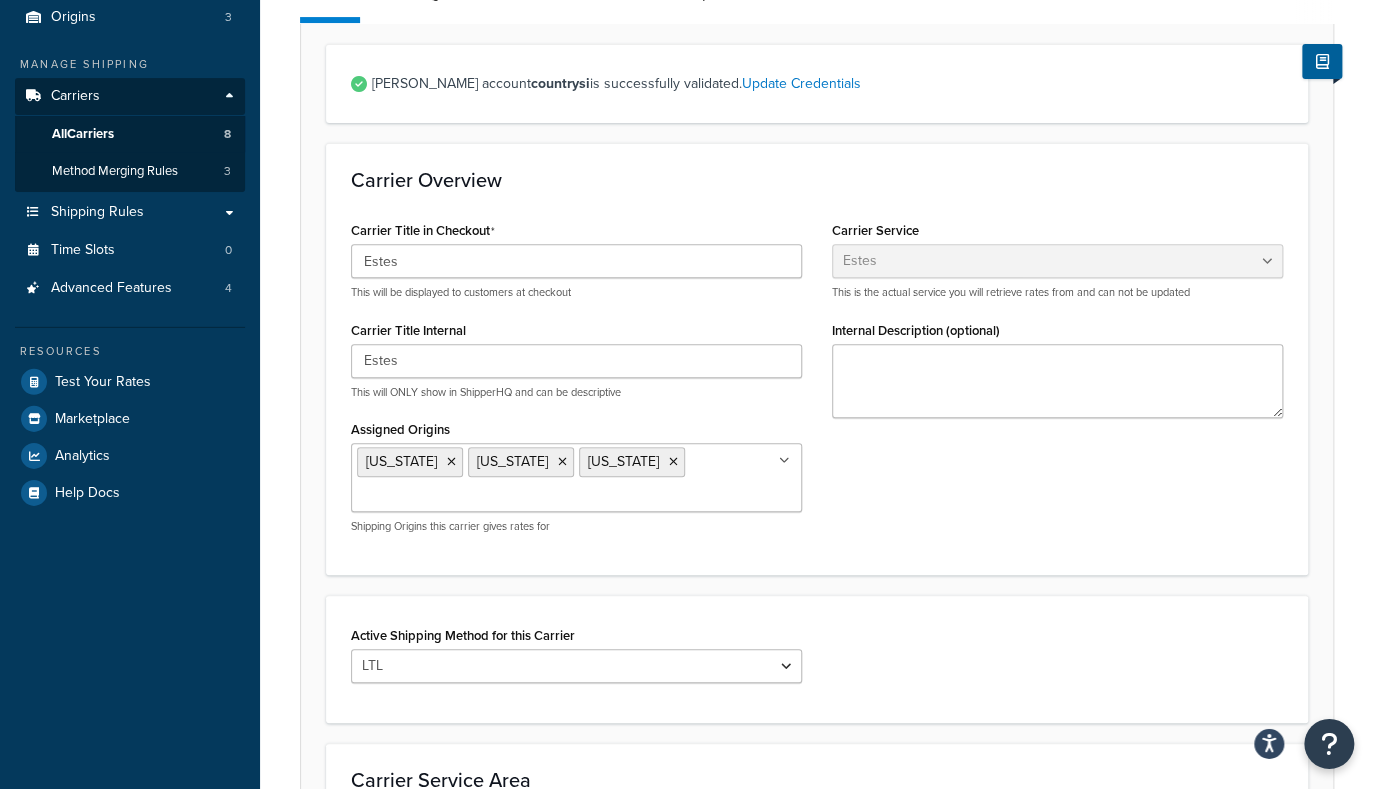 scroll, scrollTop: 243, scrollLeft: 0, axis: vertical 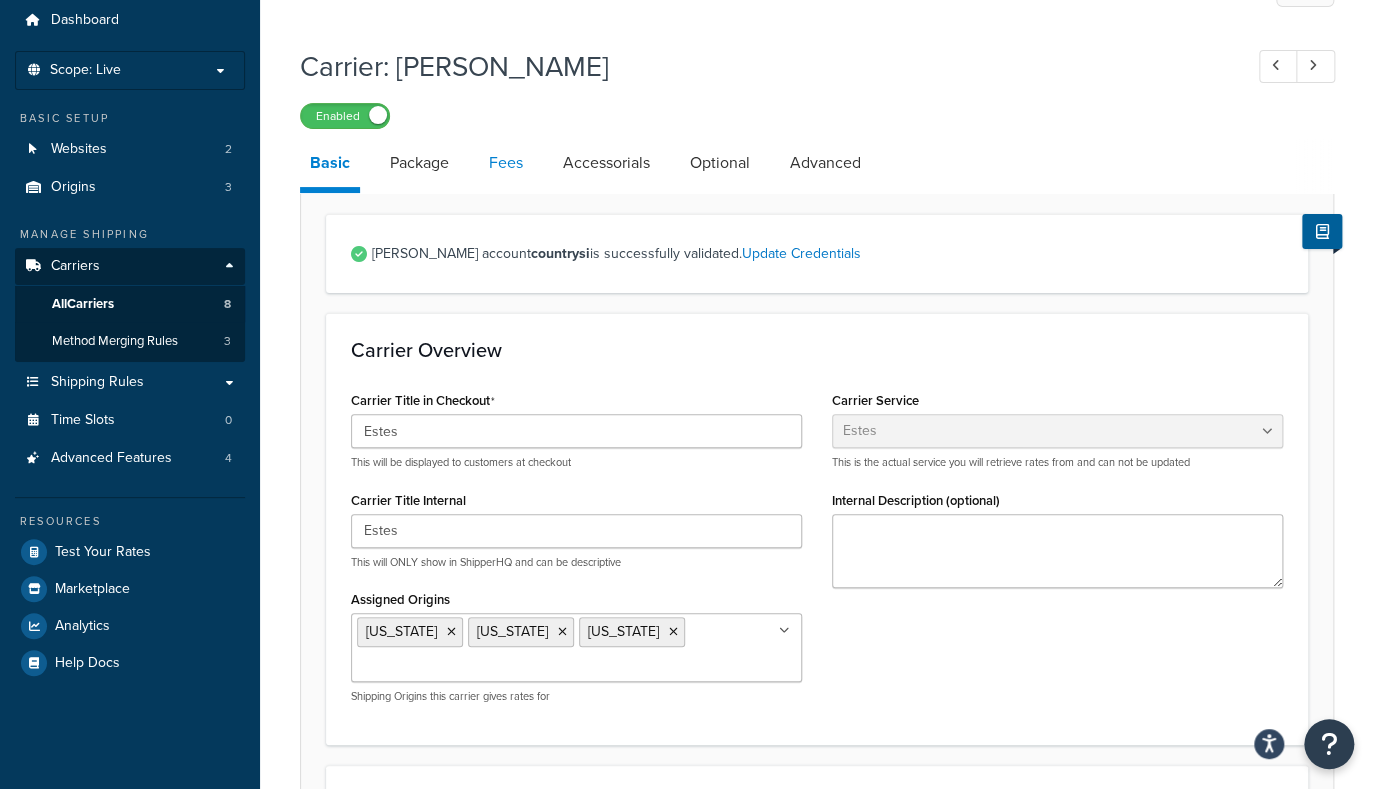 click on "Fees" at bounding box center [506, 163] 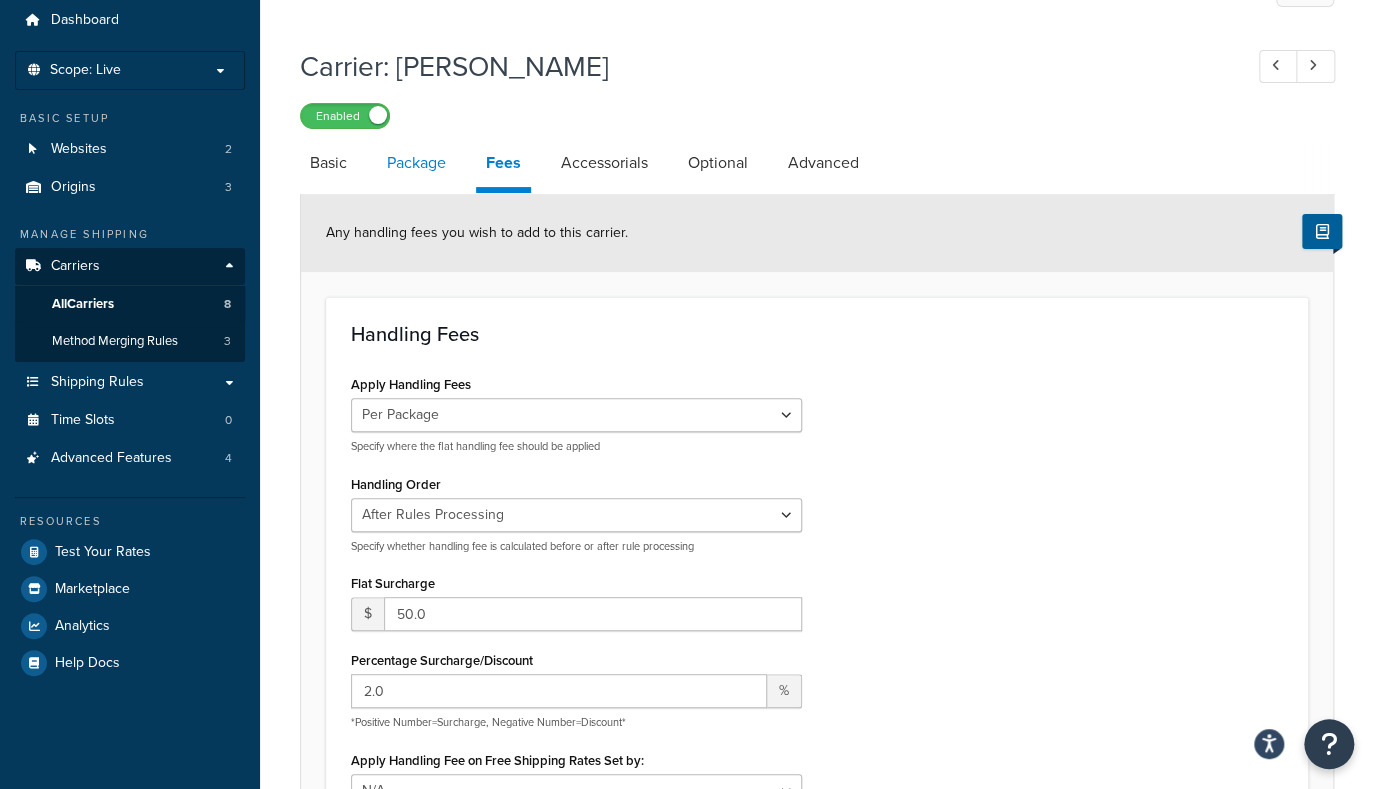 click on "Package" at bounding box center [416, 163] 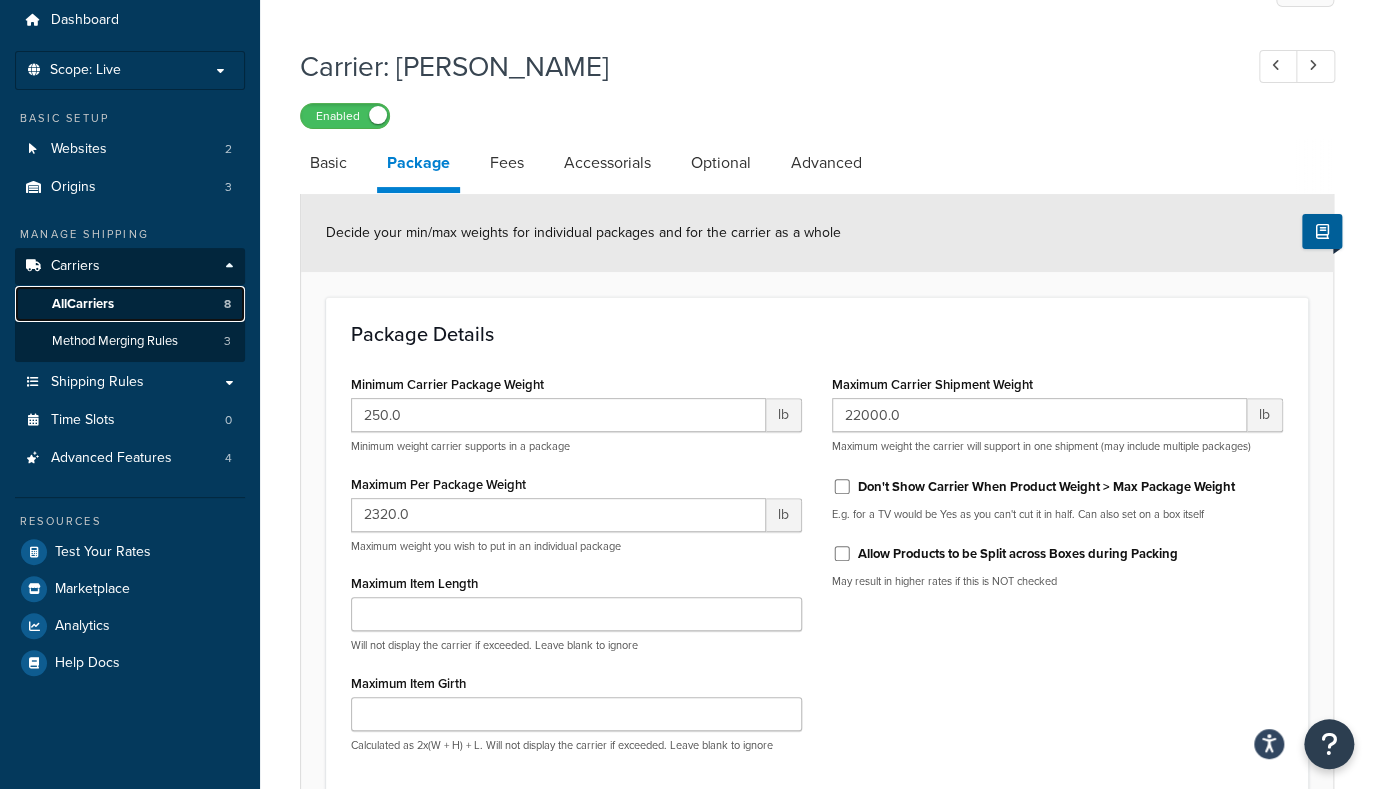 click on "All  Carriers 8" at bounding box center [130, 304] 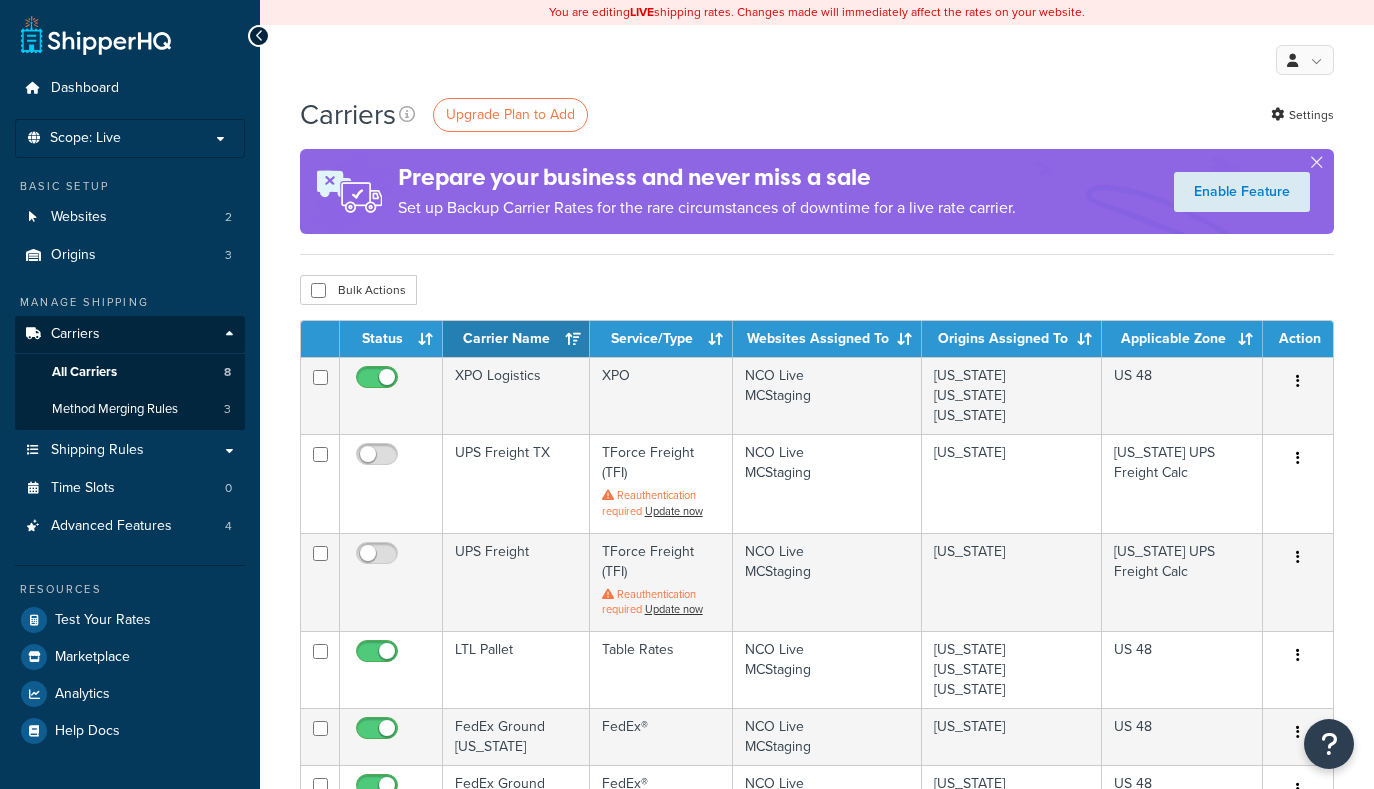 scroll, scrollTop: 0, scrollLeft: 0, axis: both 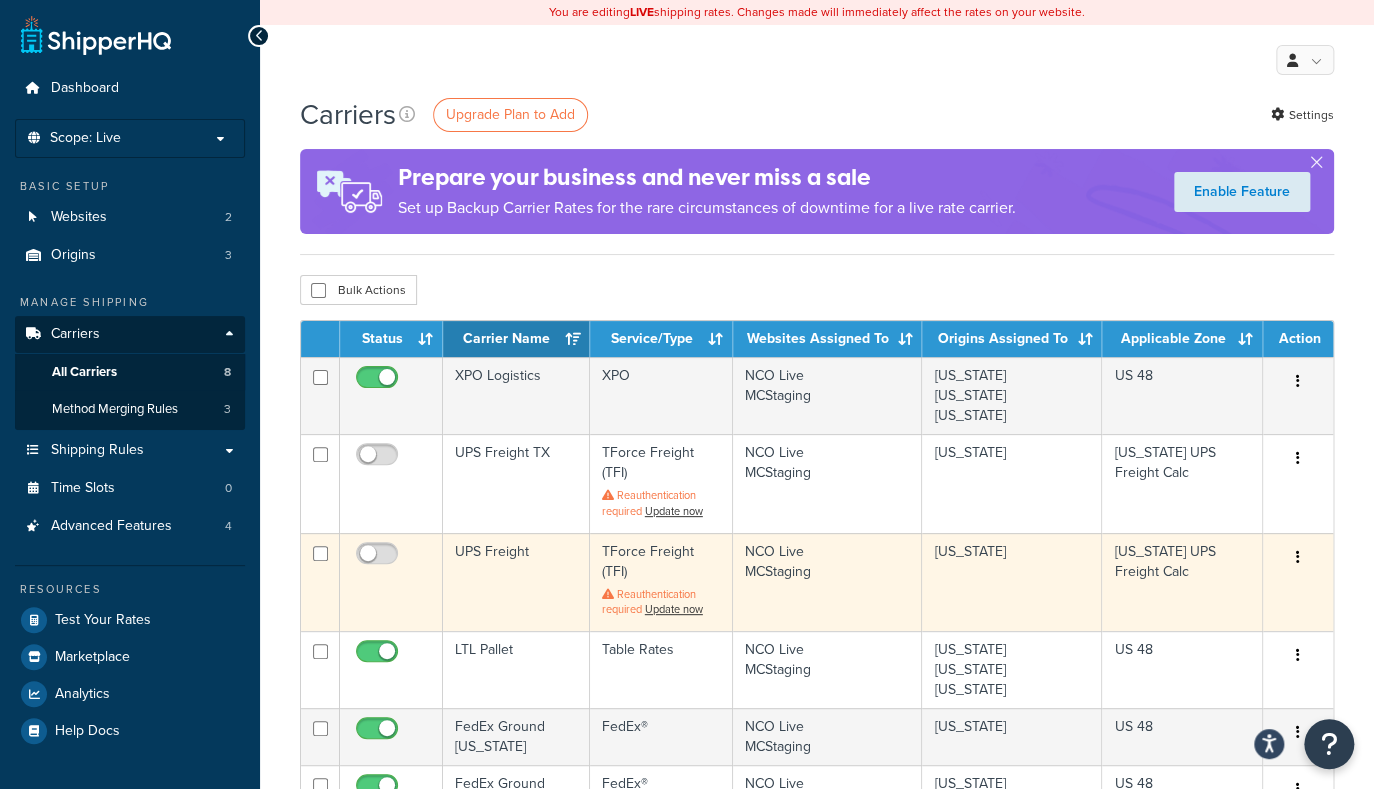 click on "UPS Freight" at bounding box center (516, 582) 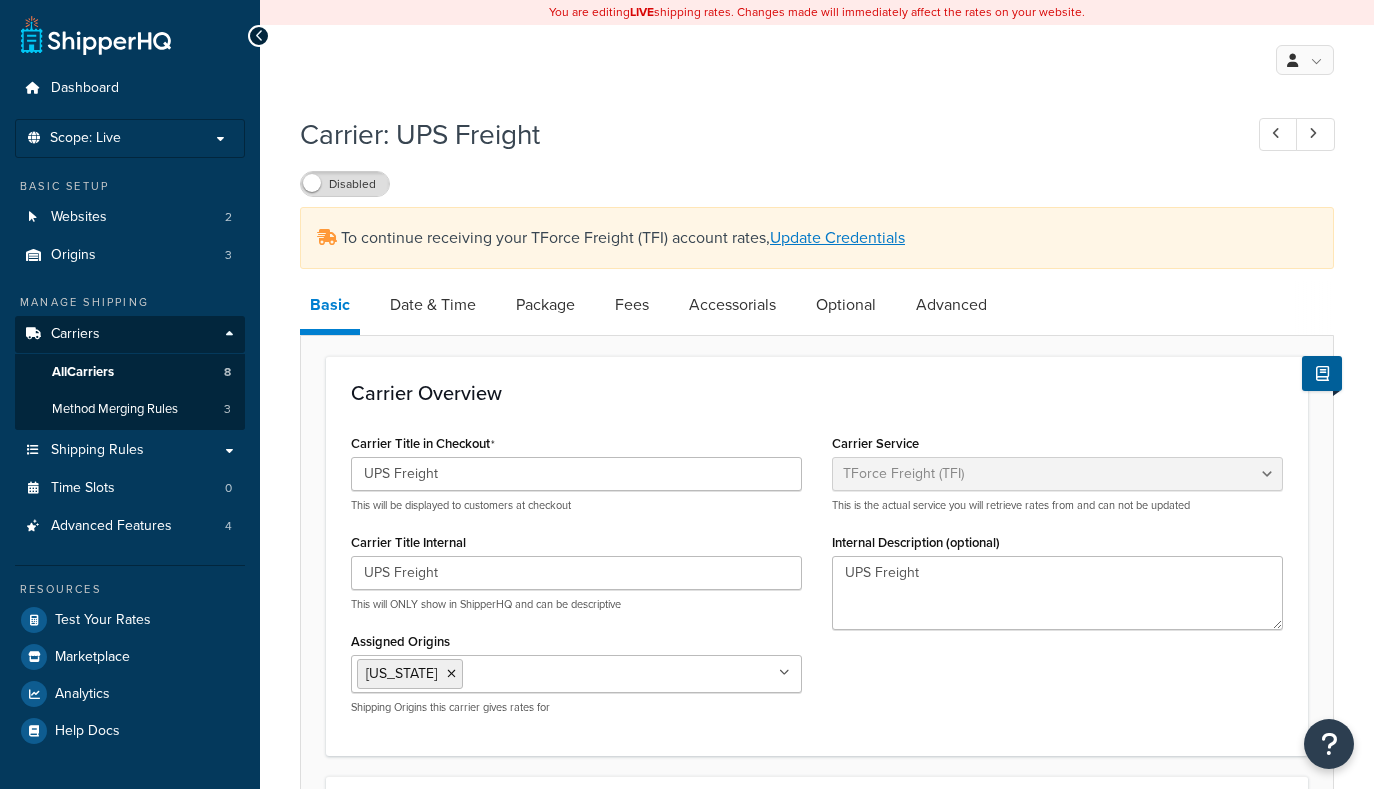 select on "upsFreight" 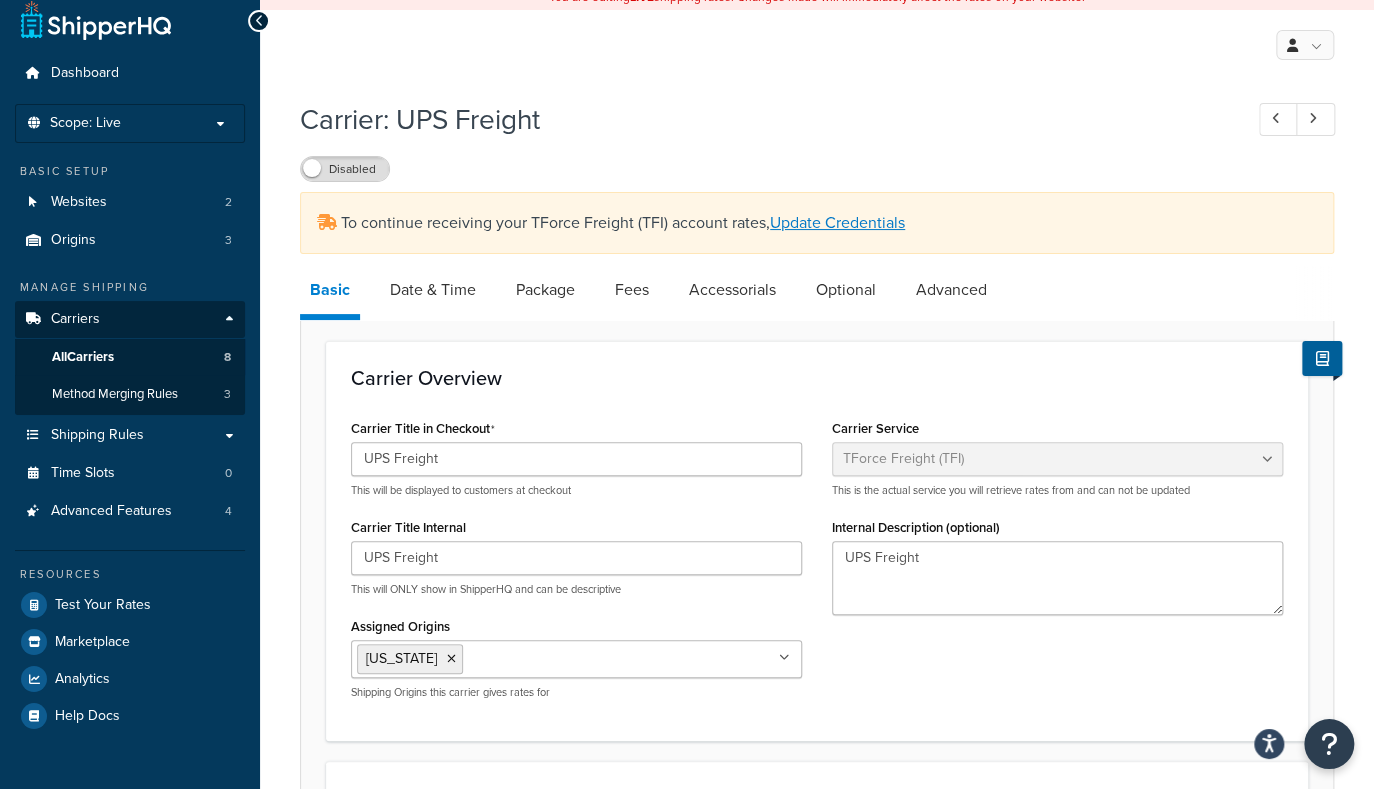 scroll, scrollTop: 12, scrollLeft: 0, axis: vertical 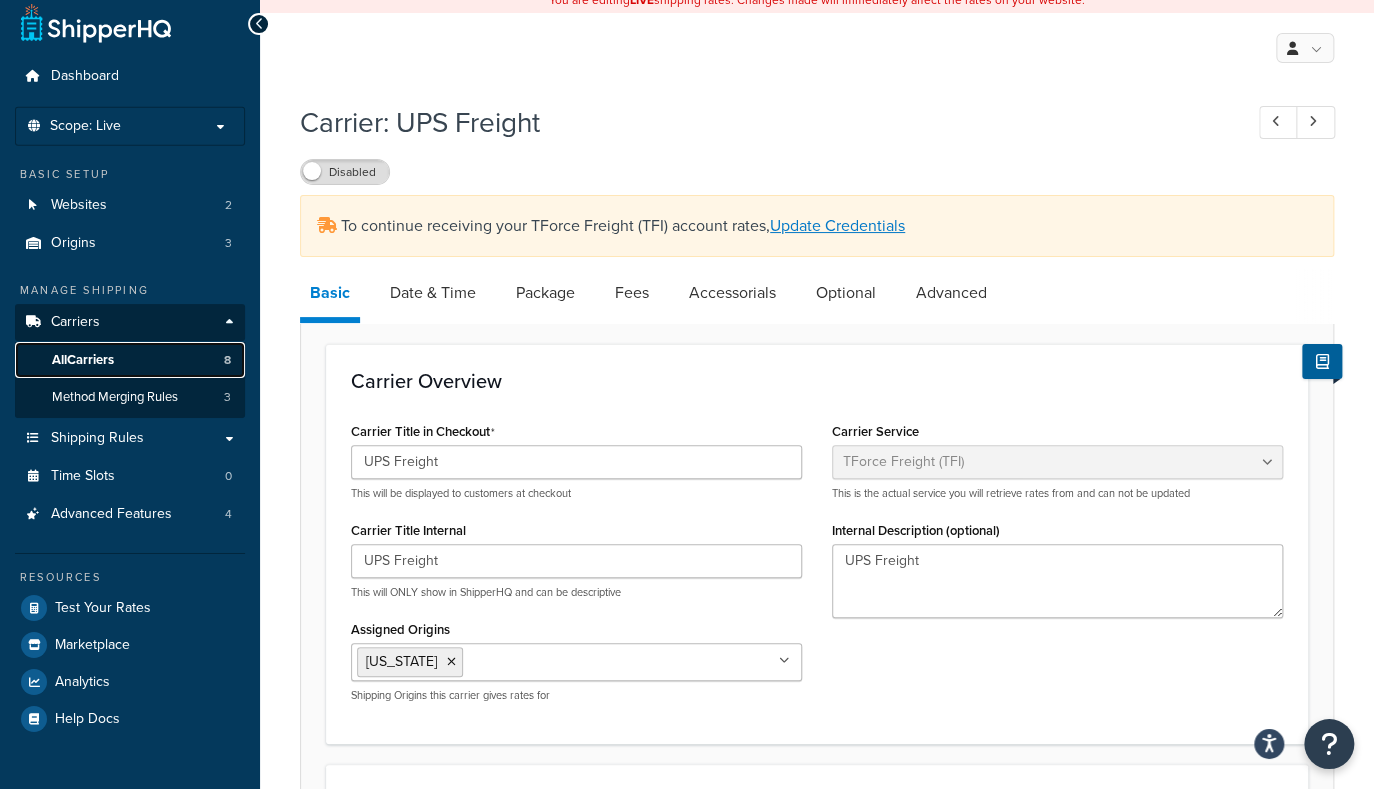 click on "All  Carriers 8" at bounding box center (130, 360) 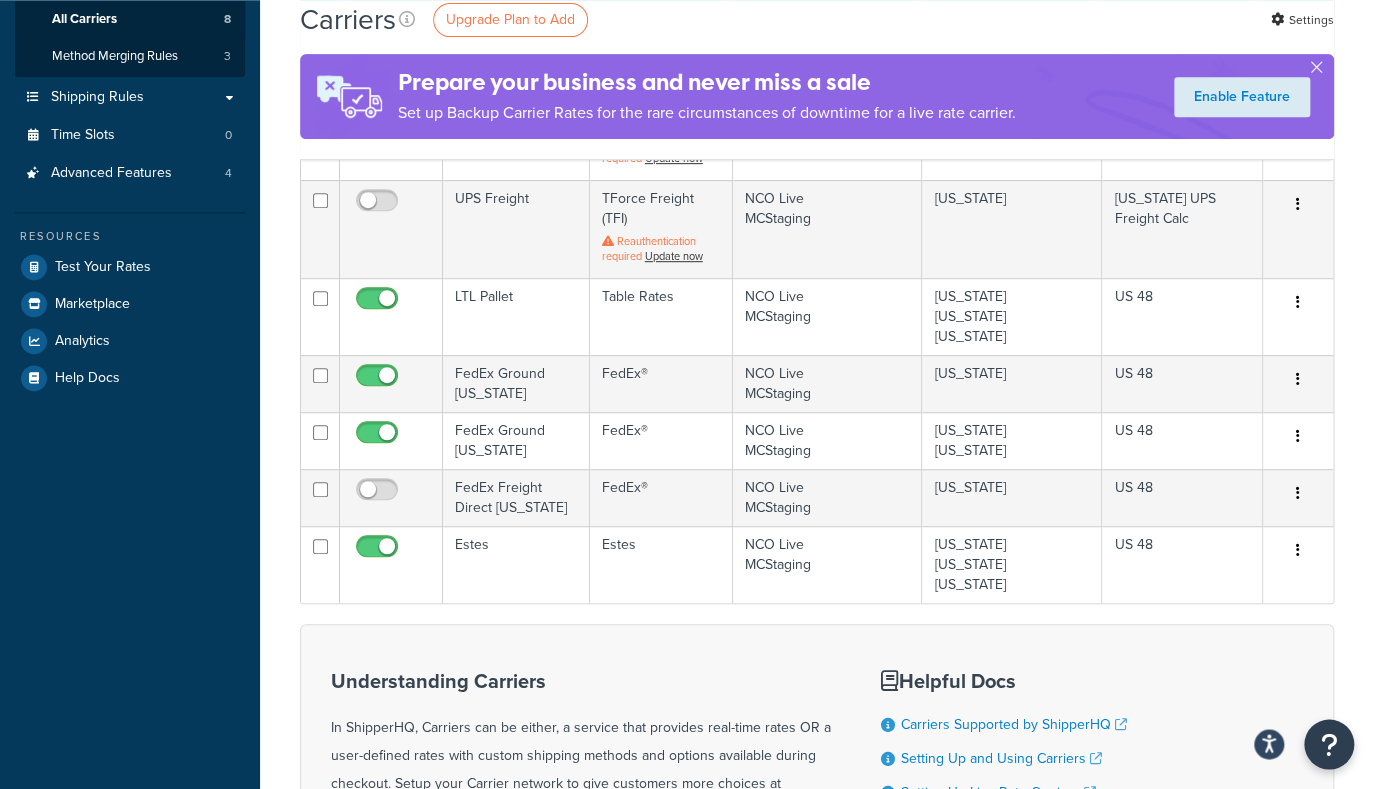 scroll, scrollTop: 354, scrollLeft: 0, axis: vertical 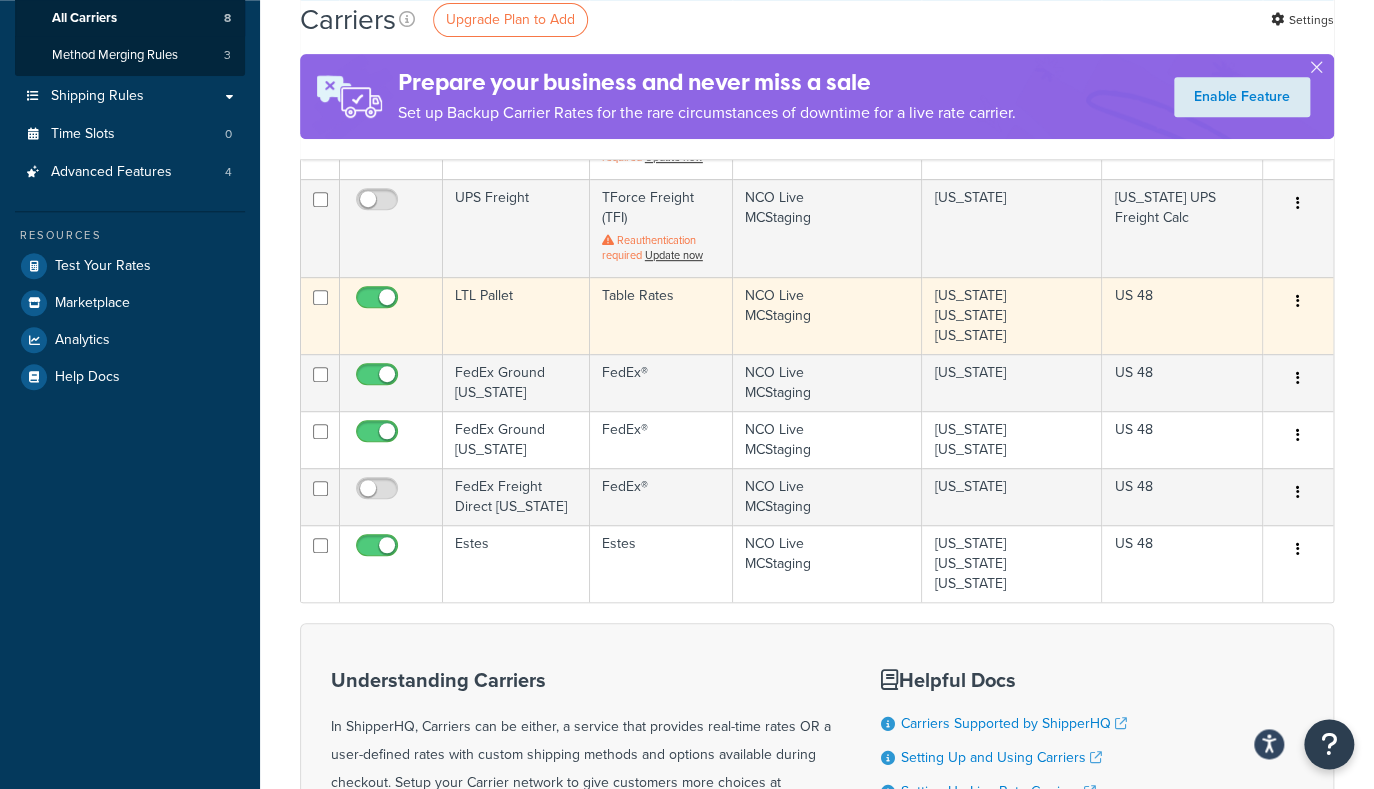 click on "LTL Pallet" at bounding box center (516, 315) 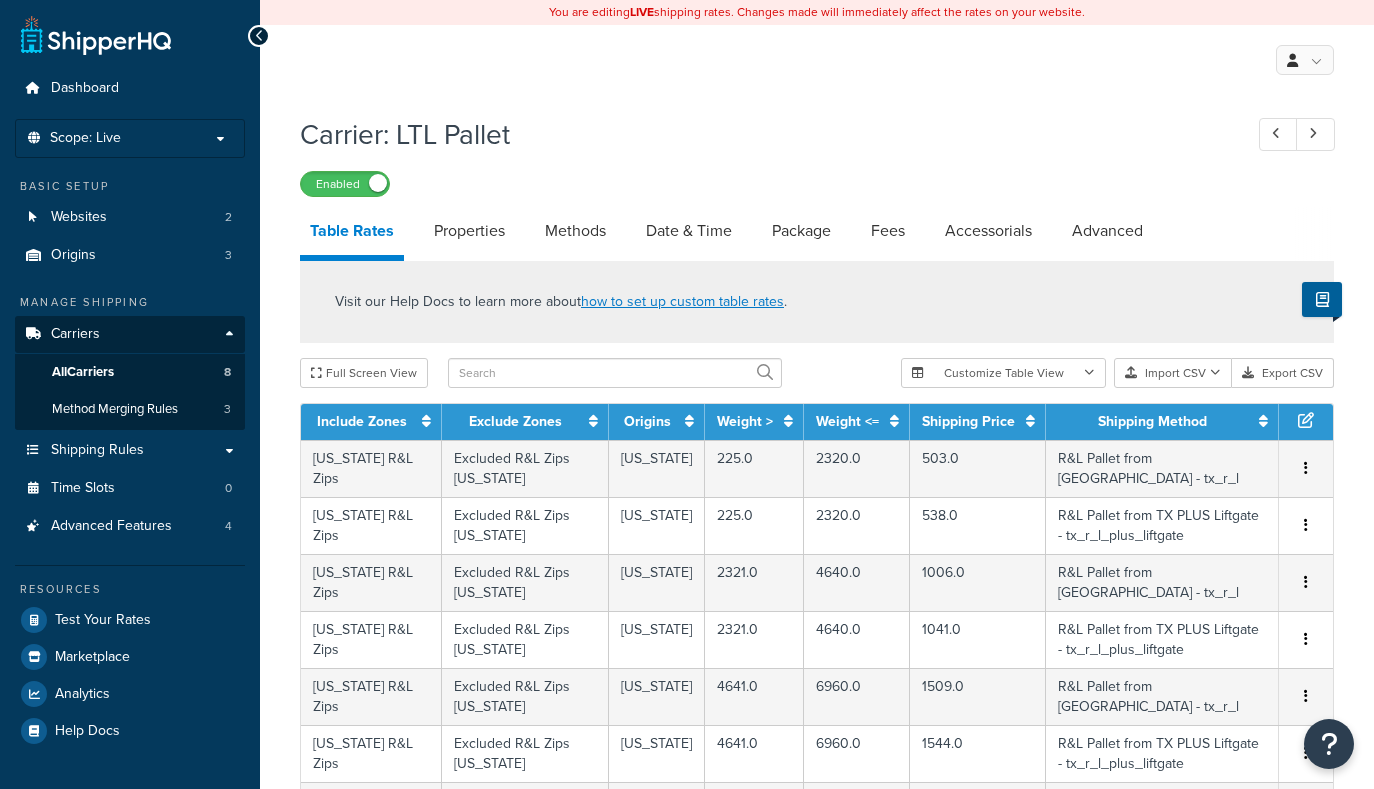 scroll, scrollTop: 0, scrollLeft: 0, axis: both 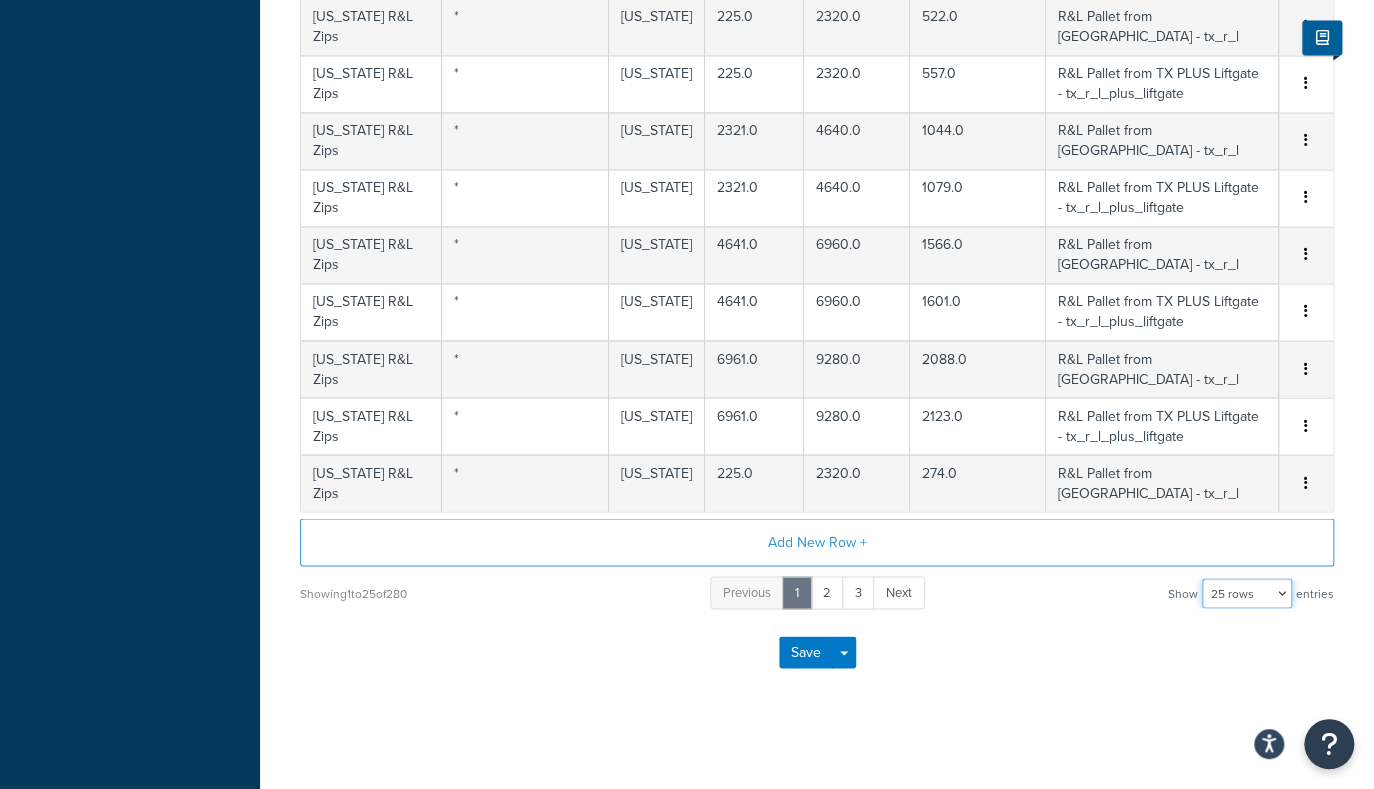 click on "10 rows 15 rows 25 rows 50 rows 100 rows 1000 rows" at bounding box center (1247, 593) 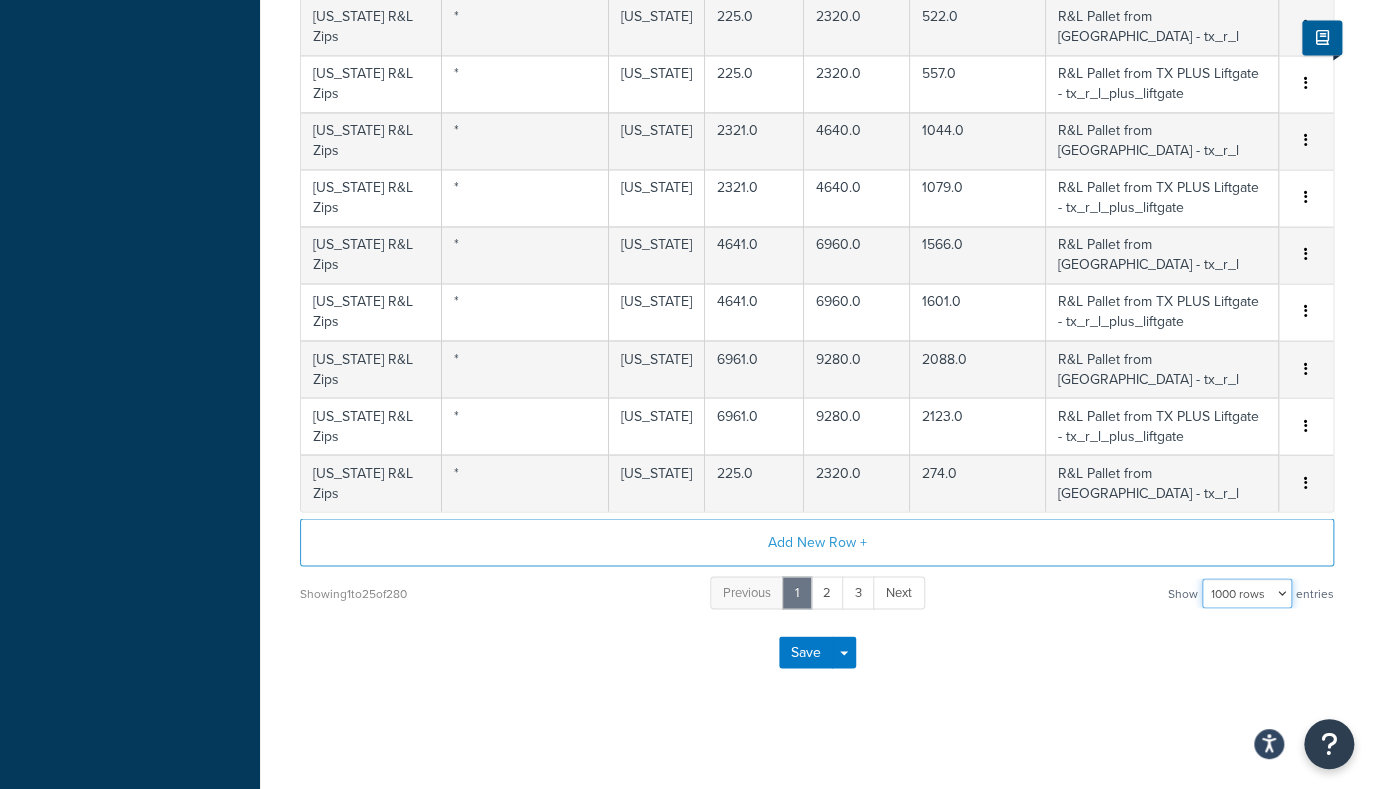 click on "1000 rows" at bounding box center (0, 0) 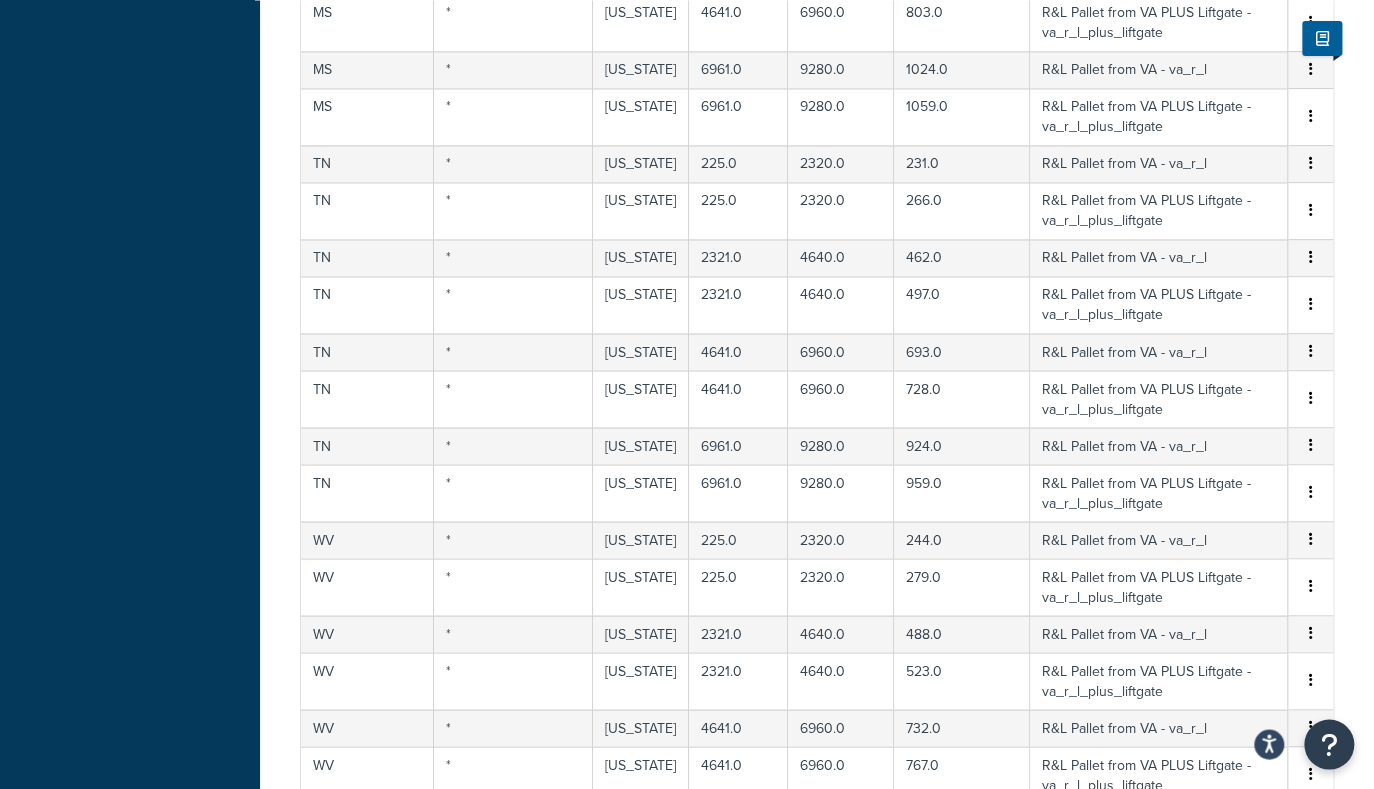 scroll, scrollTop: 13547, scrollLeft: 0, axis: vertical 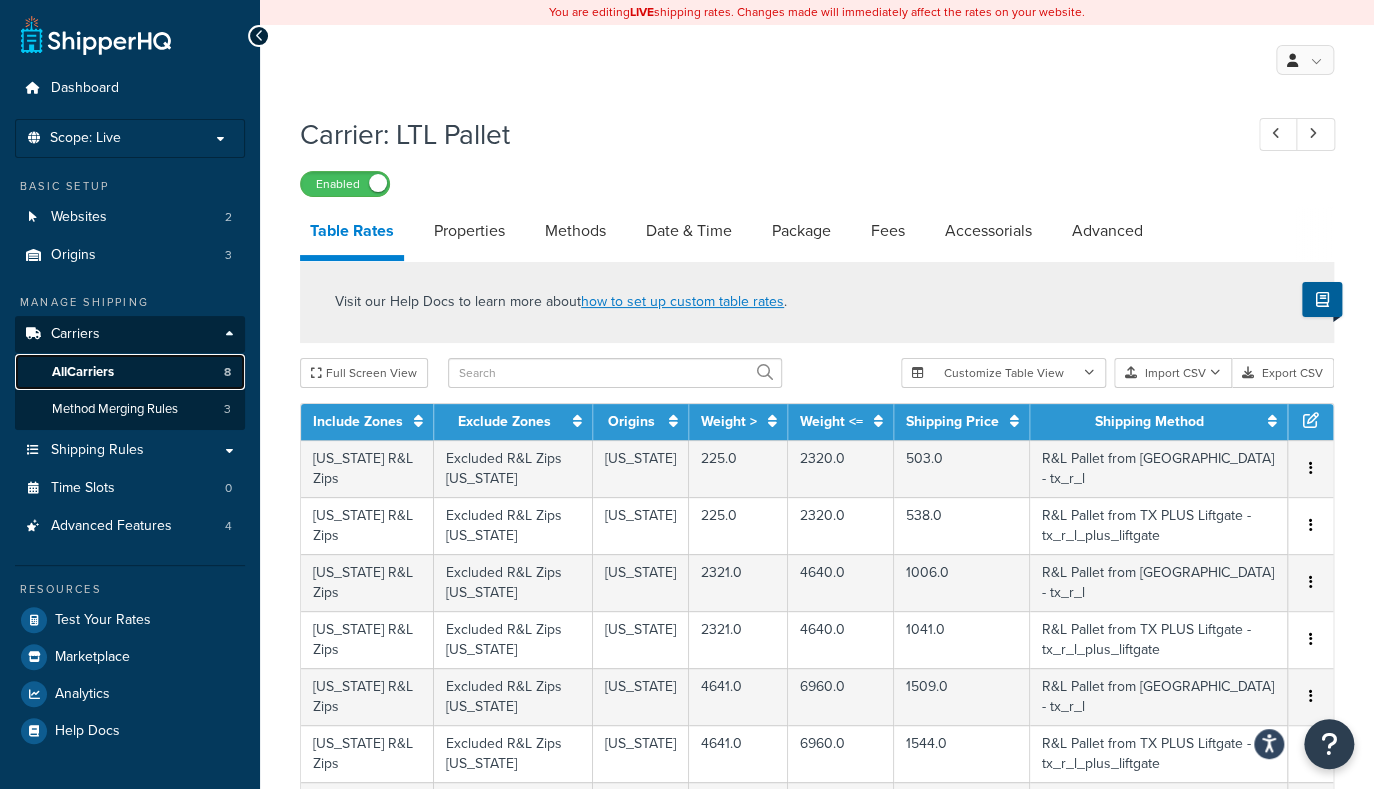 click on "All  Carriers" at bounding box center [83, 372] 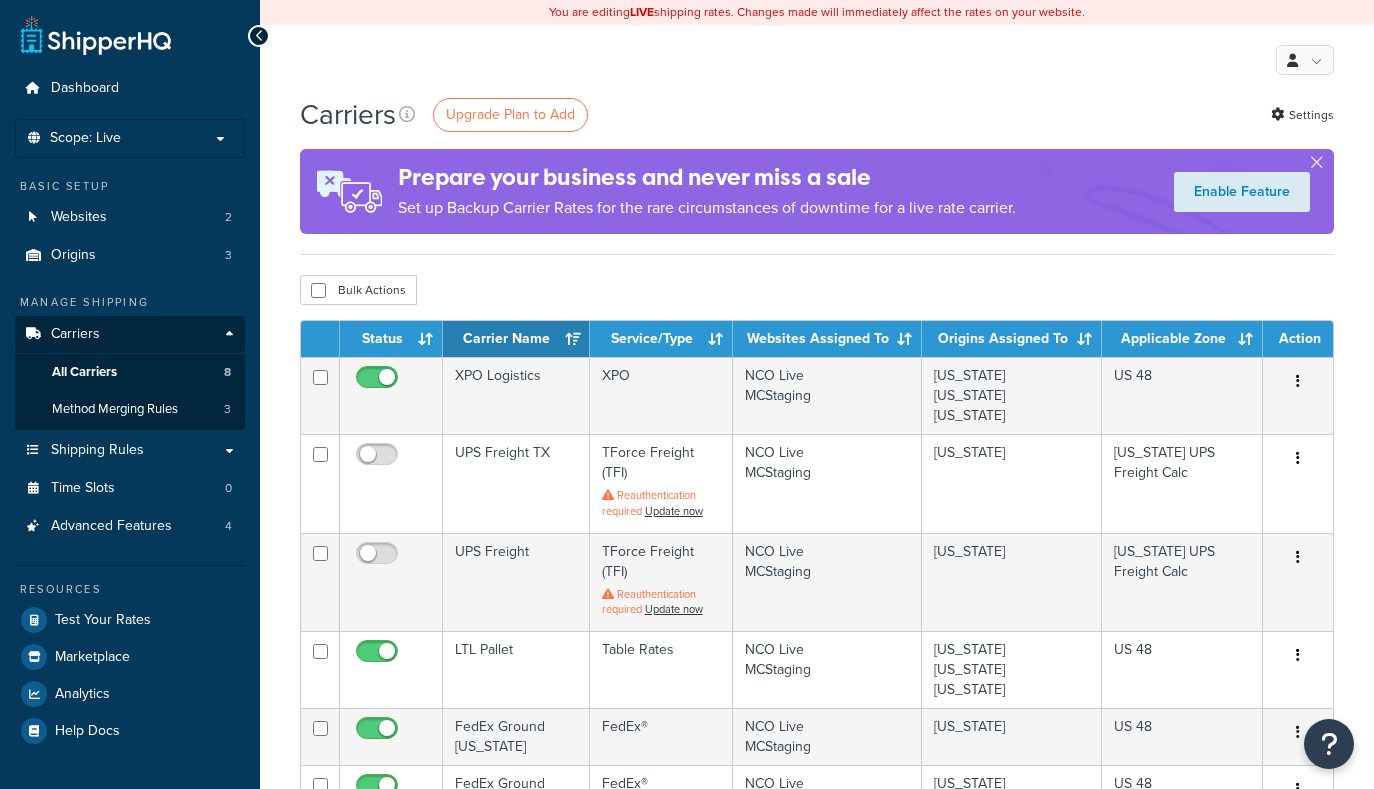 scroll, scrollTop: 0, scrollLeft: 0, axis: both 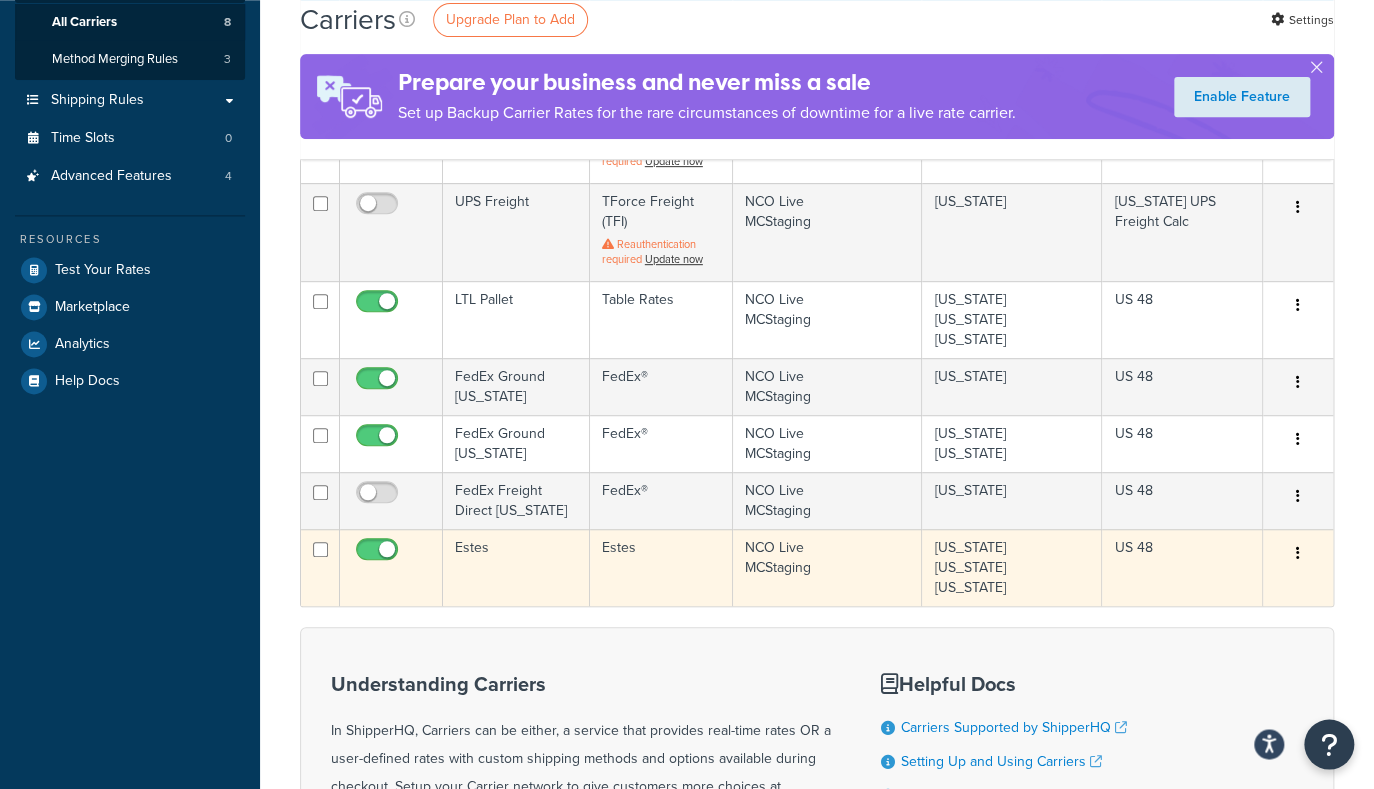 click on "Estes" at bounding box center [516, 567] 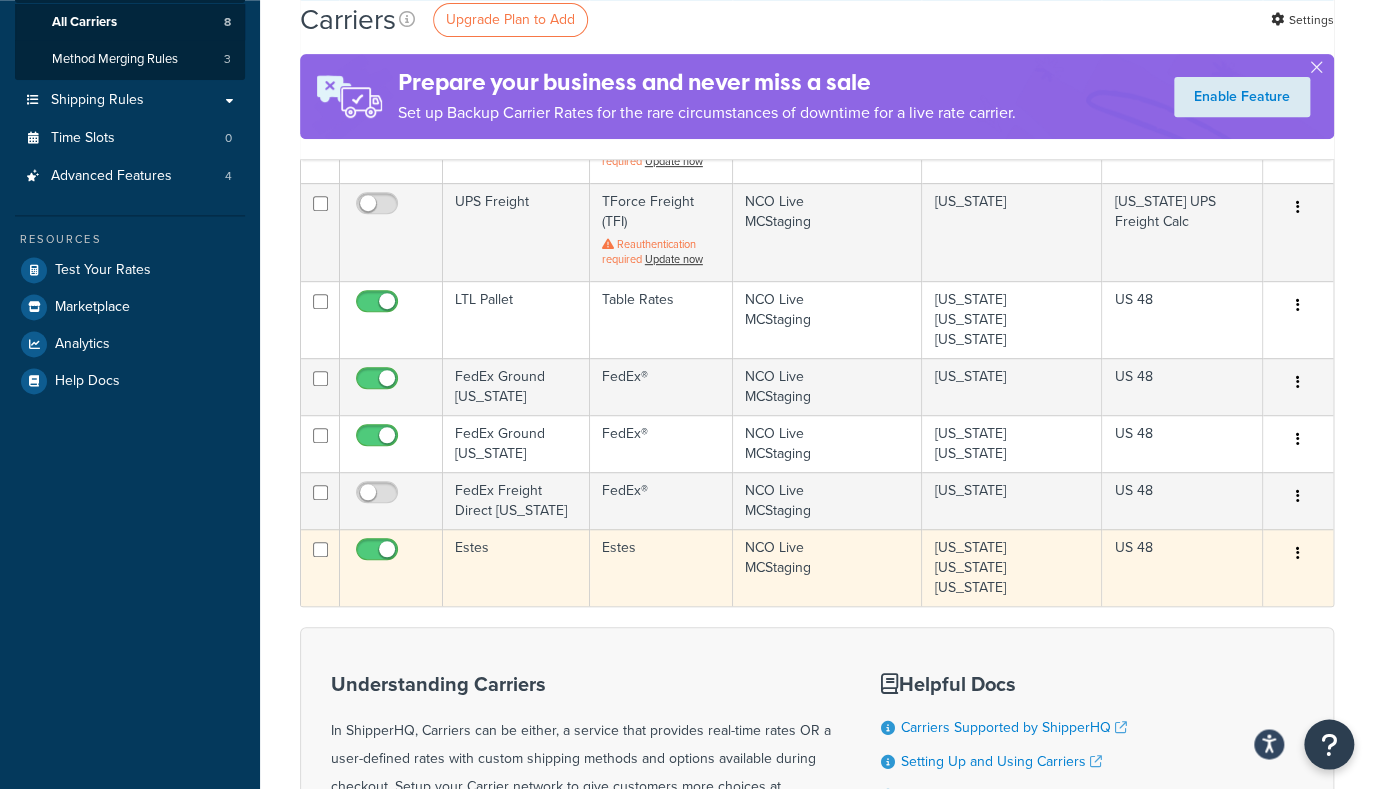 click on "Estes" at bounding box center [516, 567] 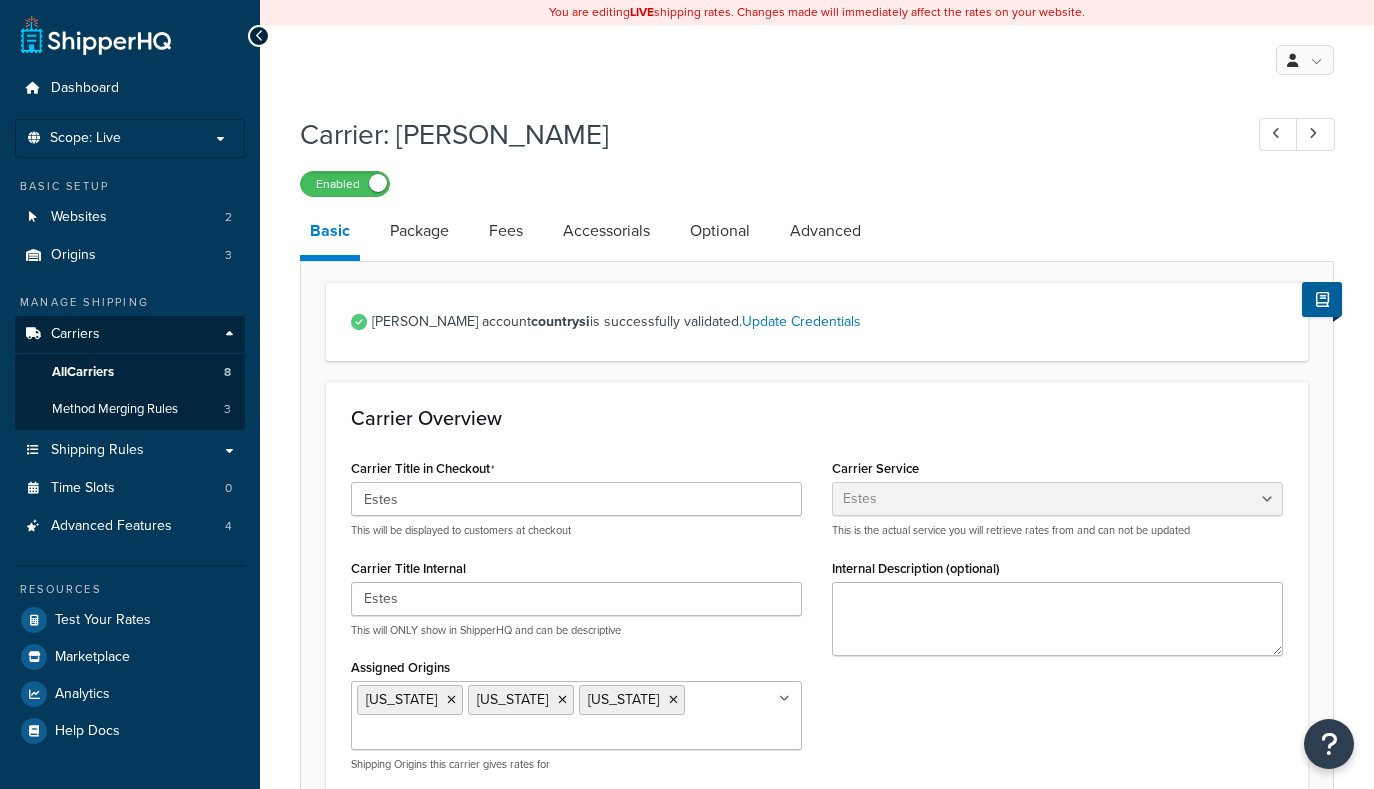 select on "estesFreight" 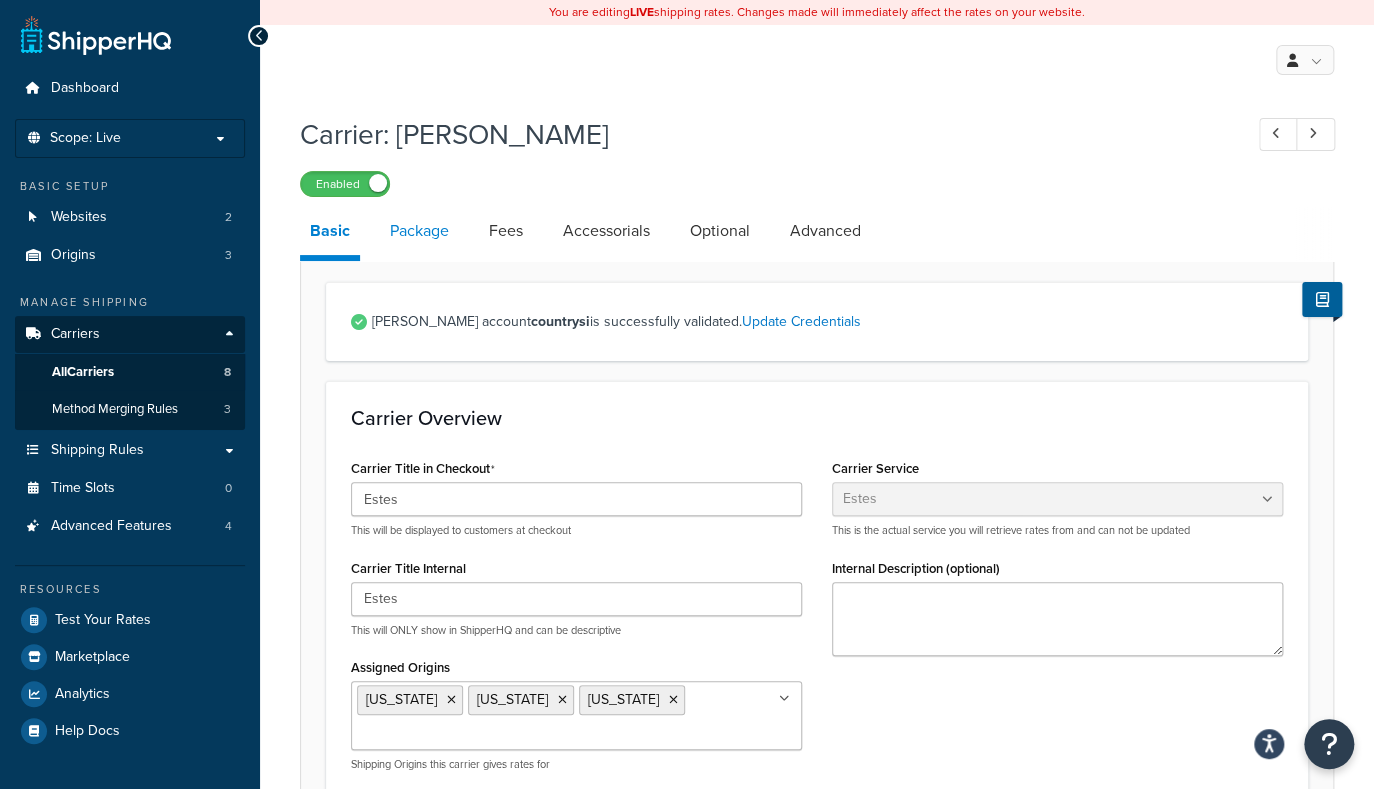 click on "Package" at bounding box center [419, 231] 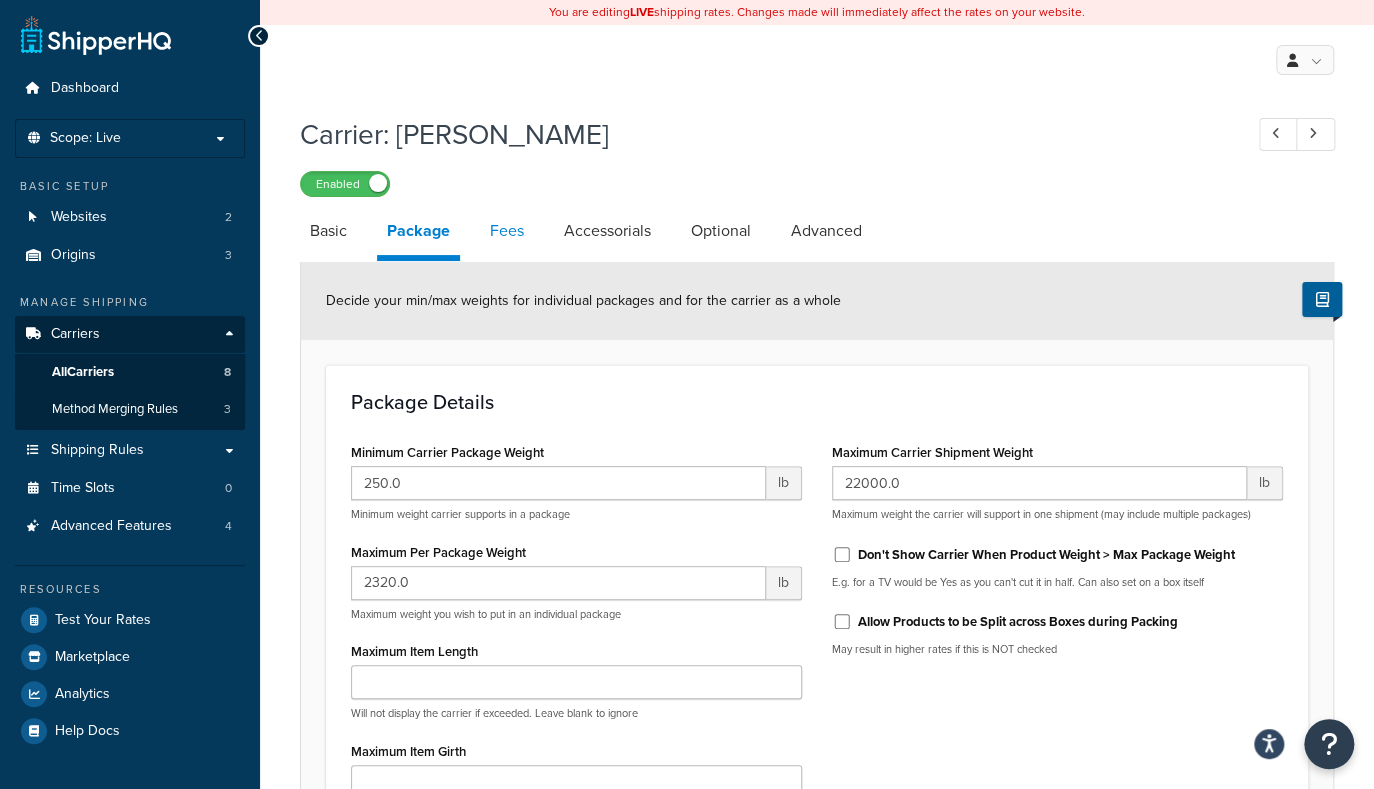 click on "Fees" at bounding box center (507, 231) 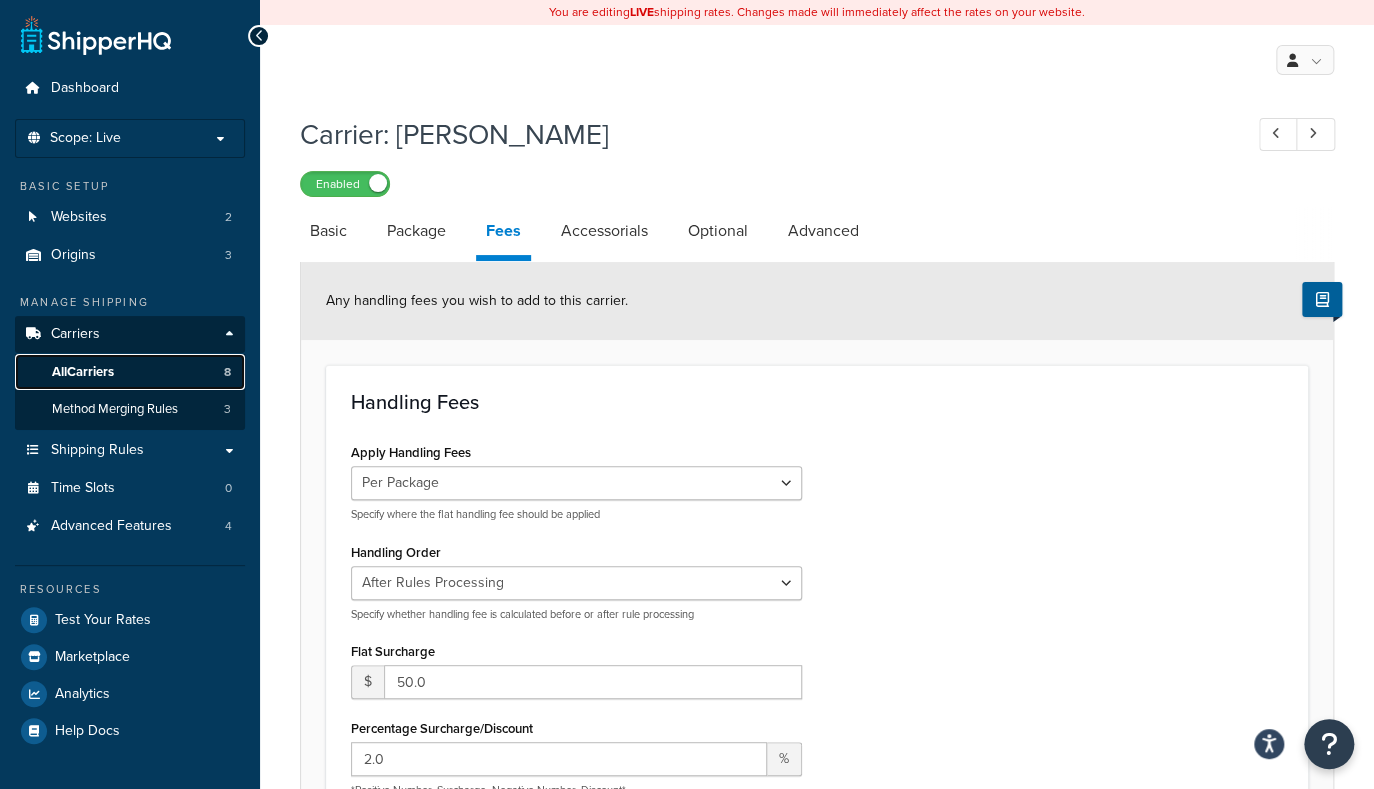 click on "All  Carriers" at bounding box center [83, 372] 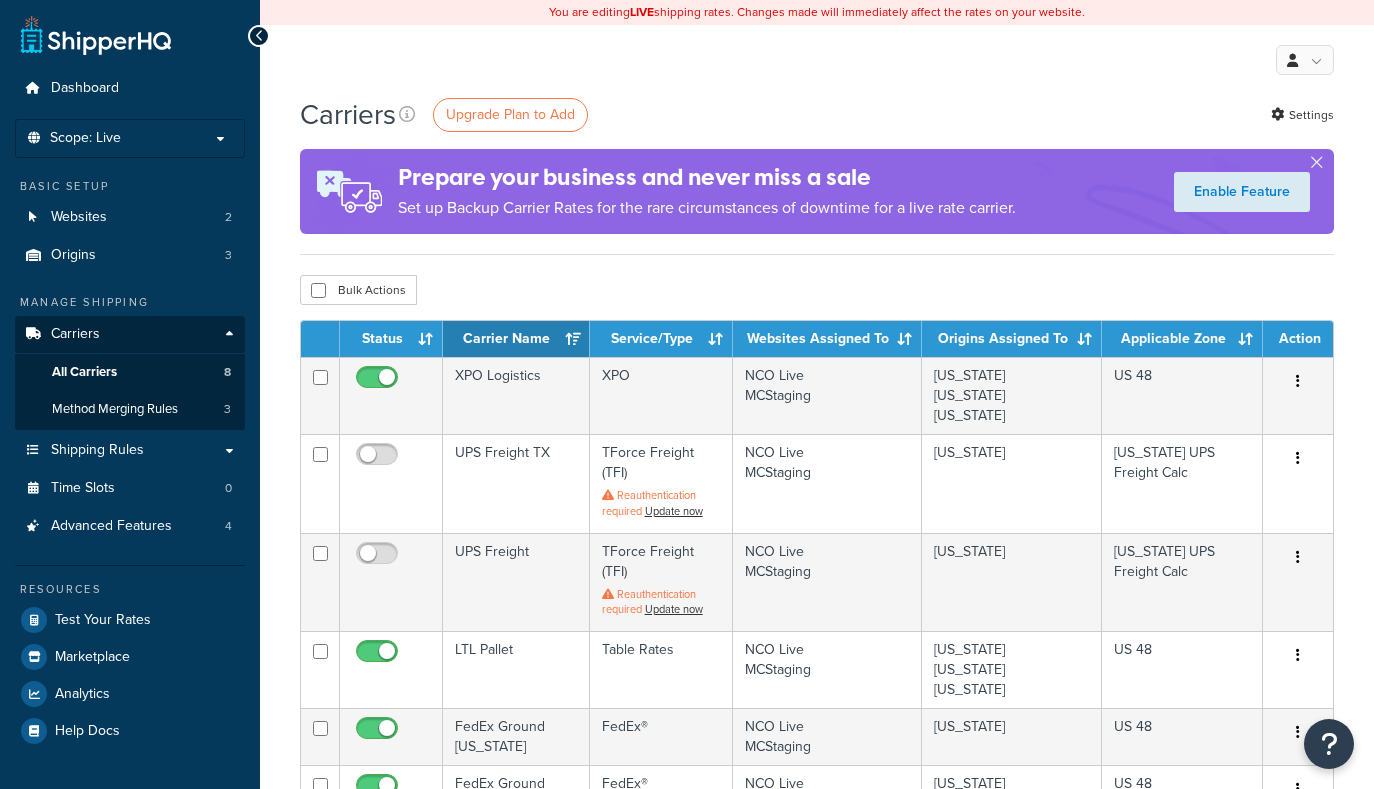 scroll, scrollTop: 0, scrollLeft: 0, axis: both 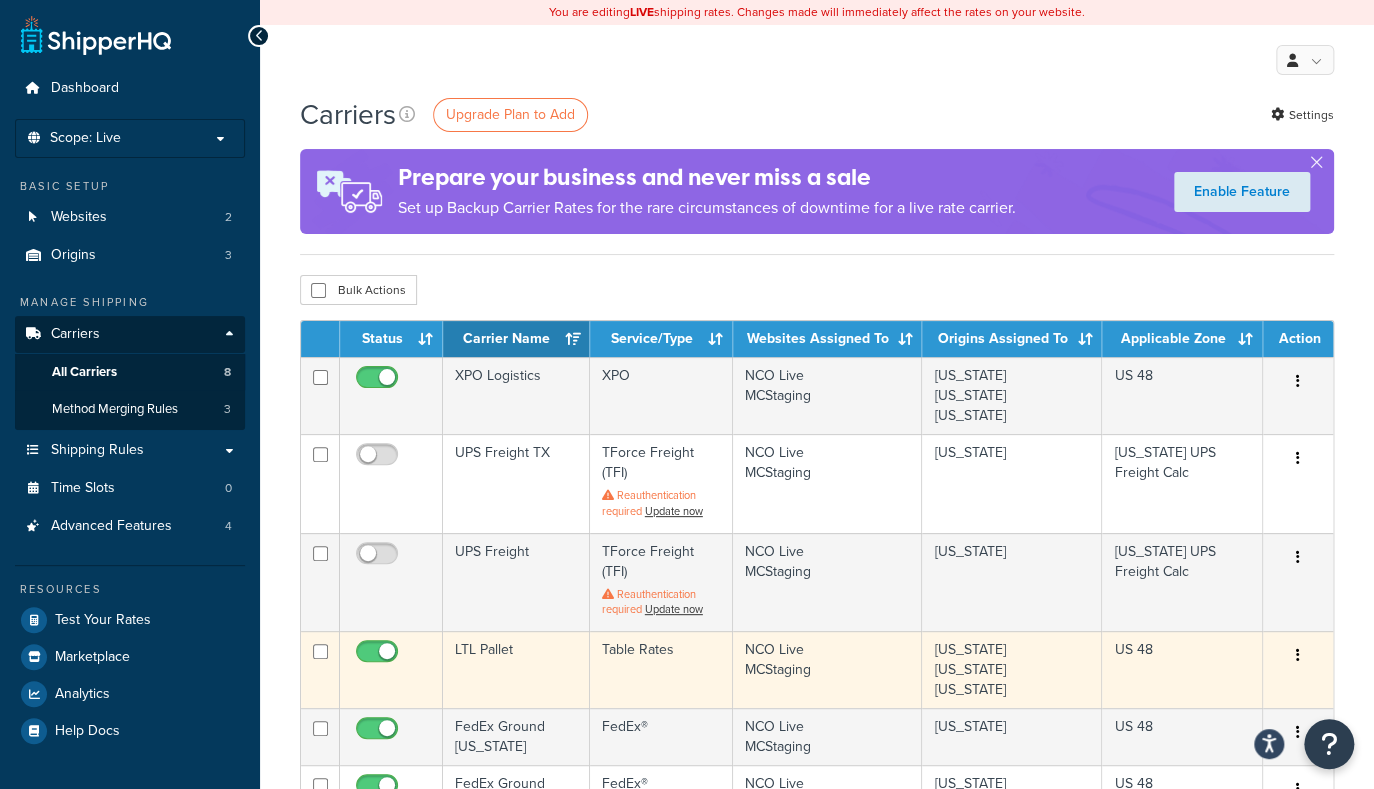 click on "Table Rates" at bounding box center (662, 669) 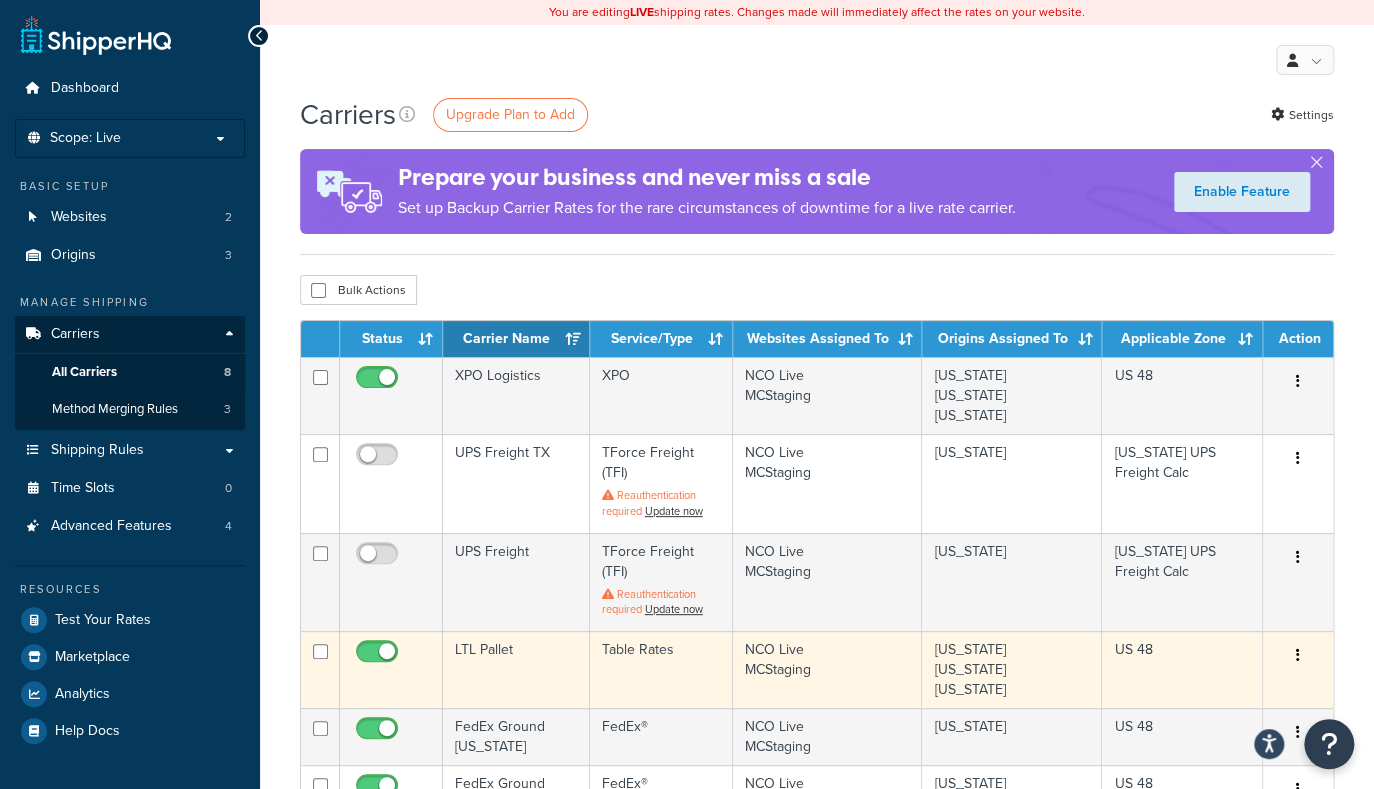click on "Table Rates" at bounding box center (662, 669) 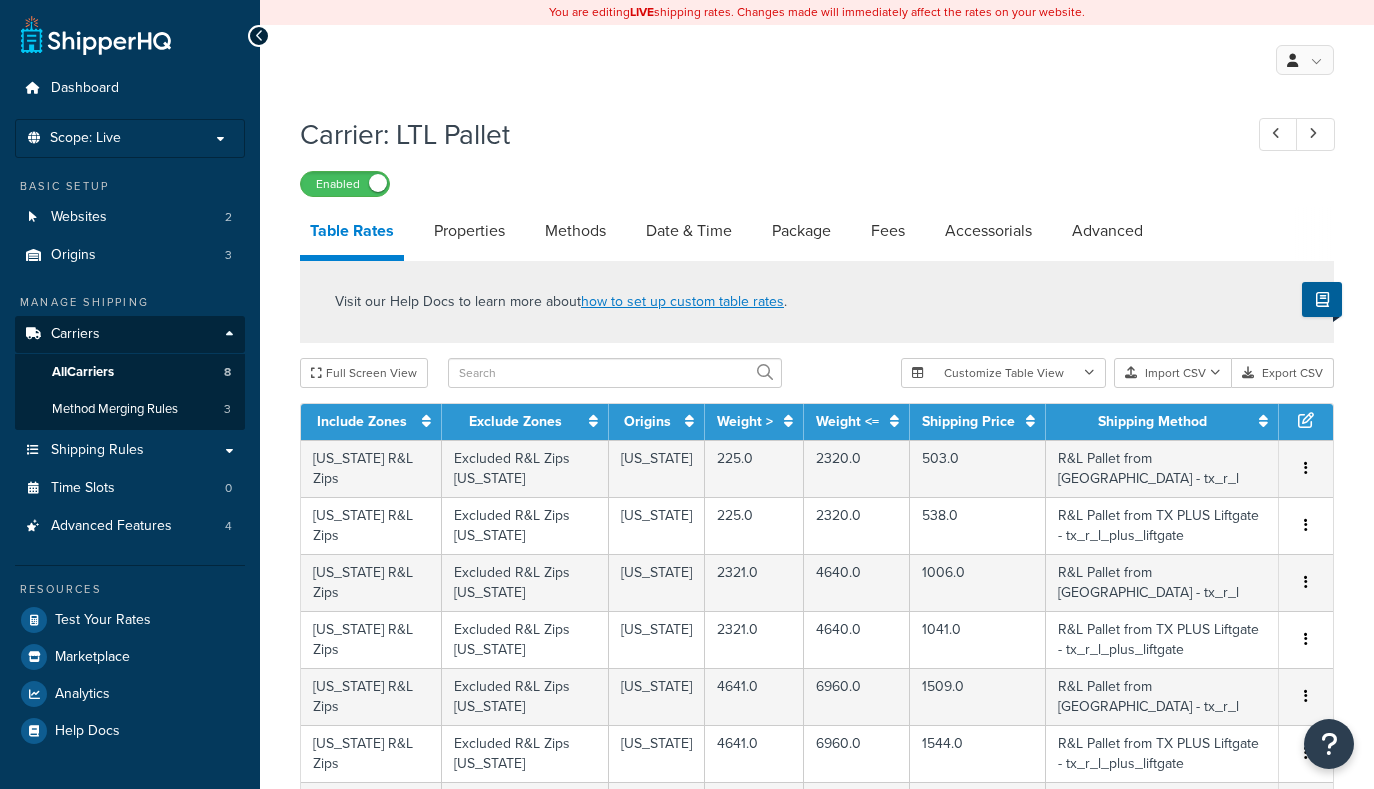 select on "25" 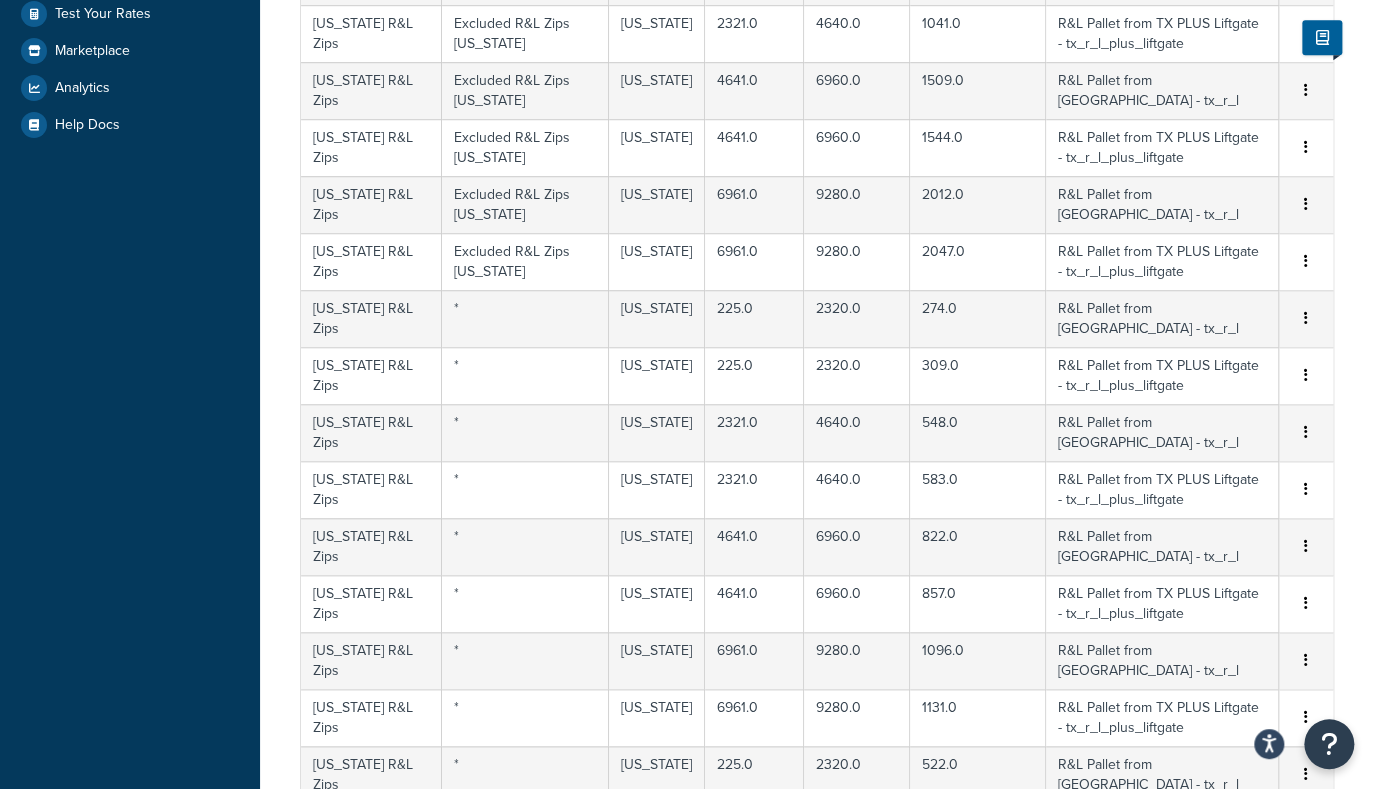 scroll, scrollTop: 686, scrollLeft: 0, axis: vertical 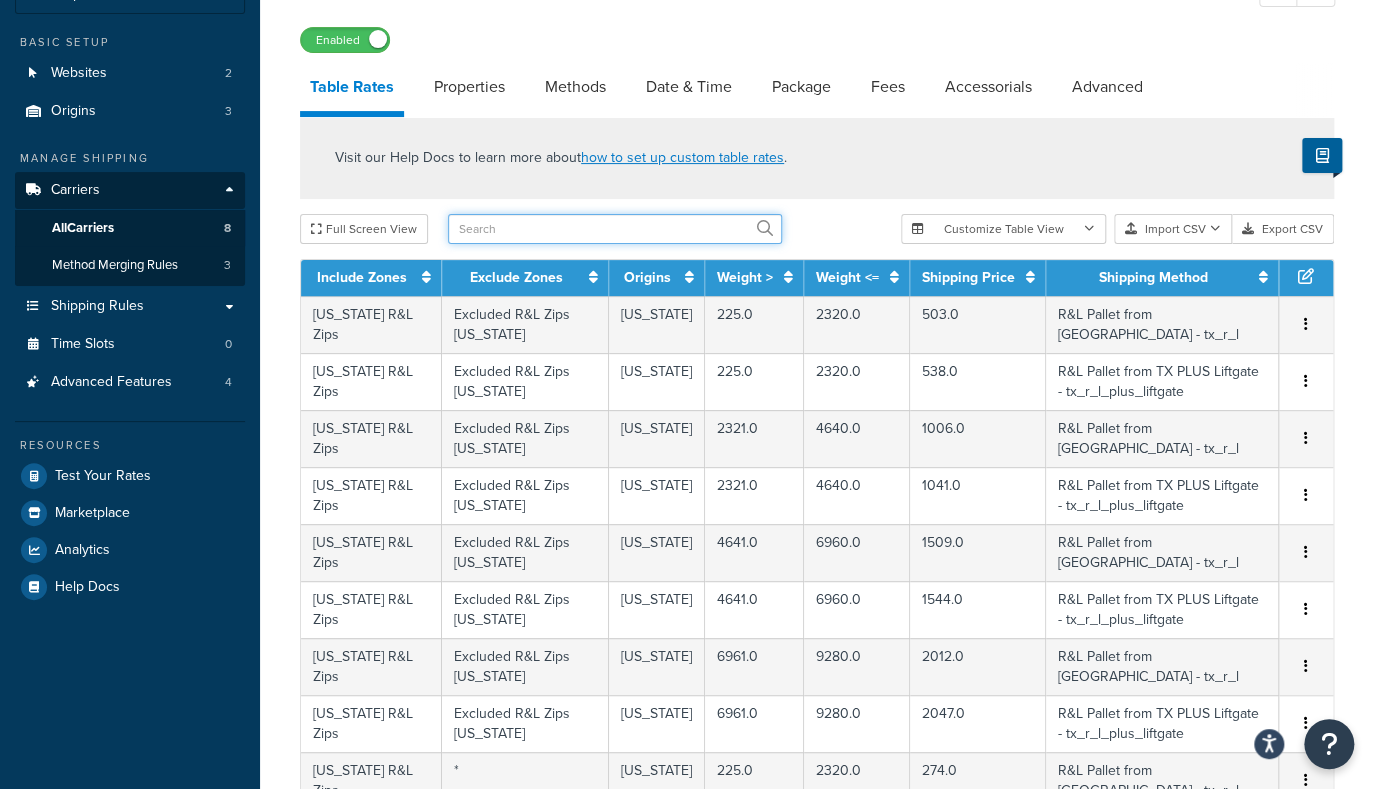 click at bounding box center (615, 229) 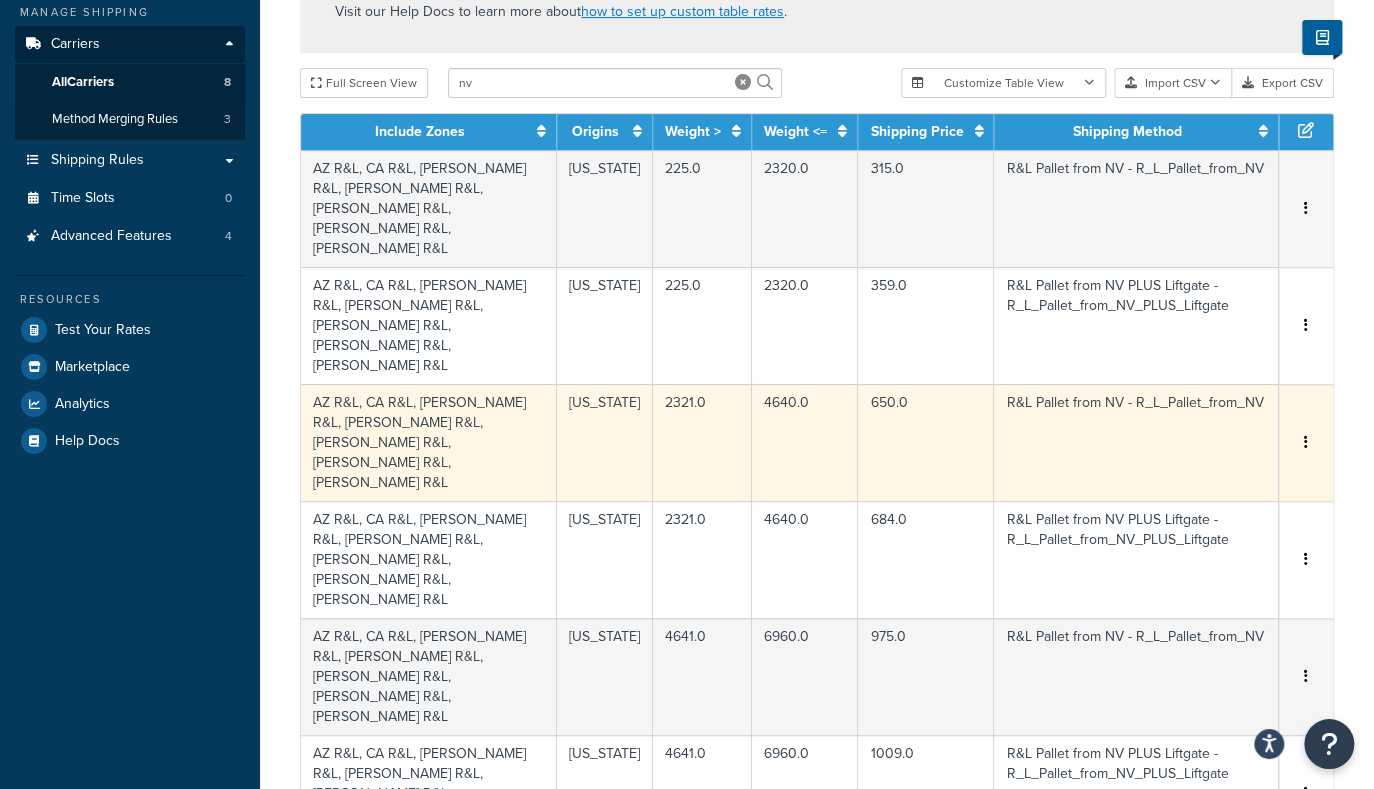 scroll, scrollTop: 289, scrollLeft: 0, axis: vertical 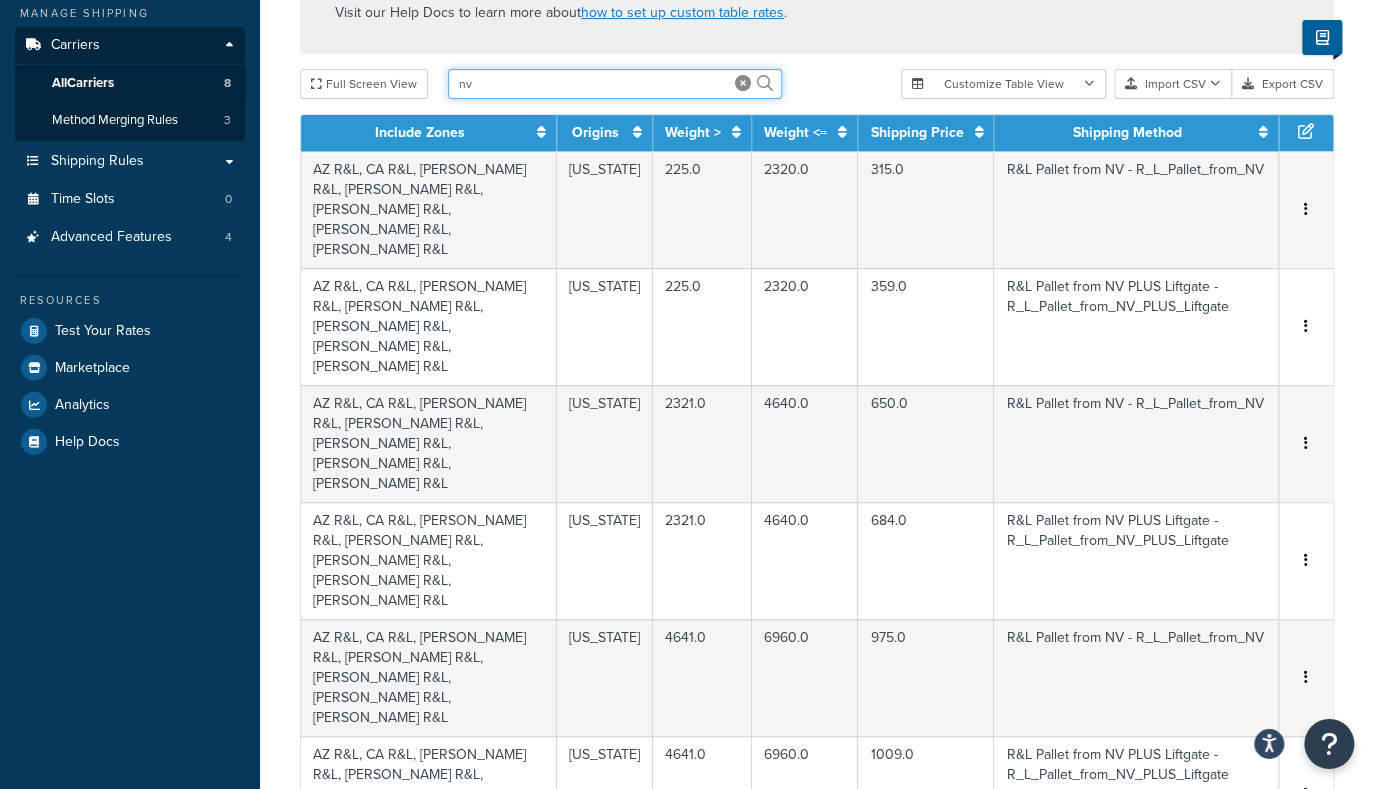 click on "nv" at bounding box center [615, 84] 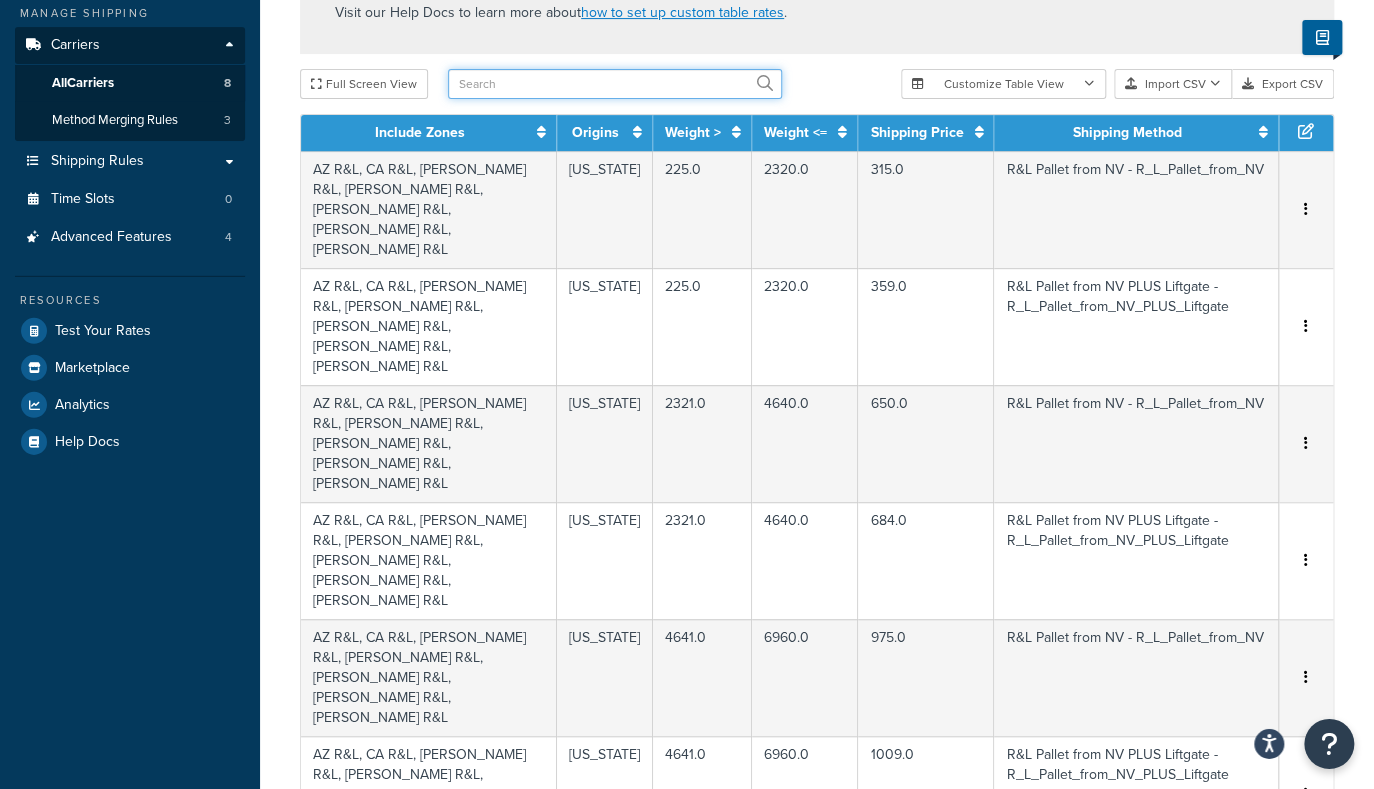 type 